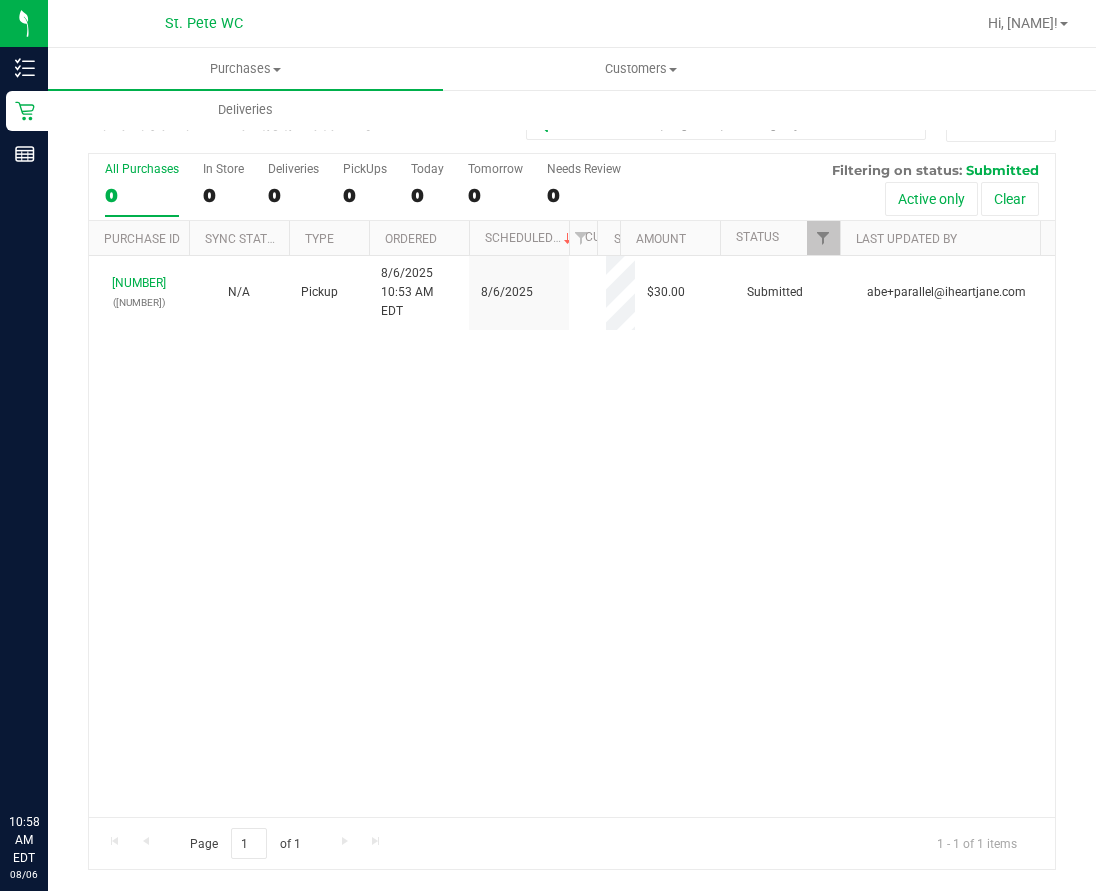 scroll, scrollTop: 0, scrollLeft: 0, axis: both 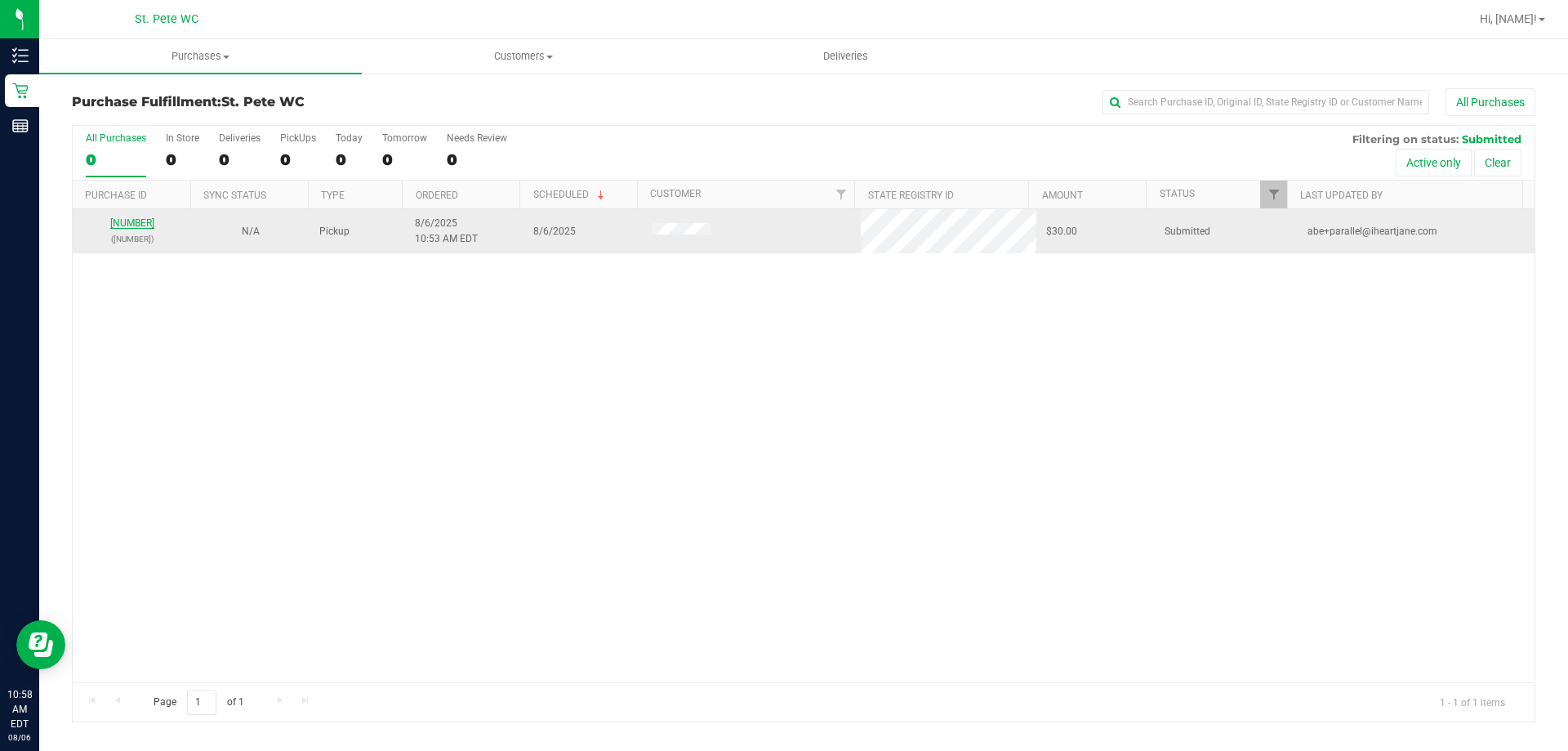 click on "[NUMBER]" at bounding box center [132, 223] 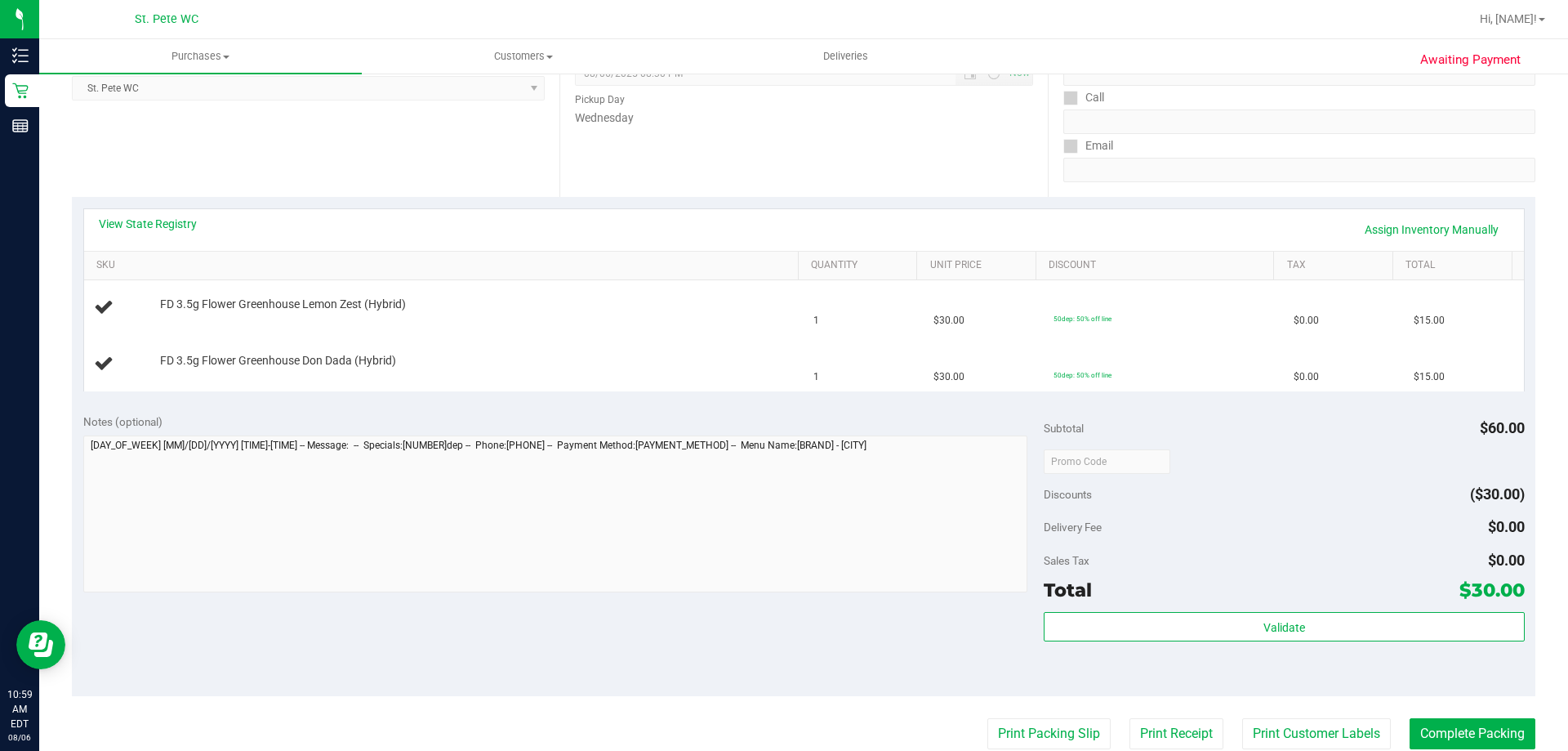 scroll, scrollTop: 245, scrollLeft: 0, axis: vertical 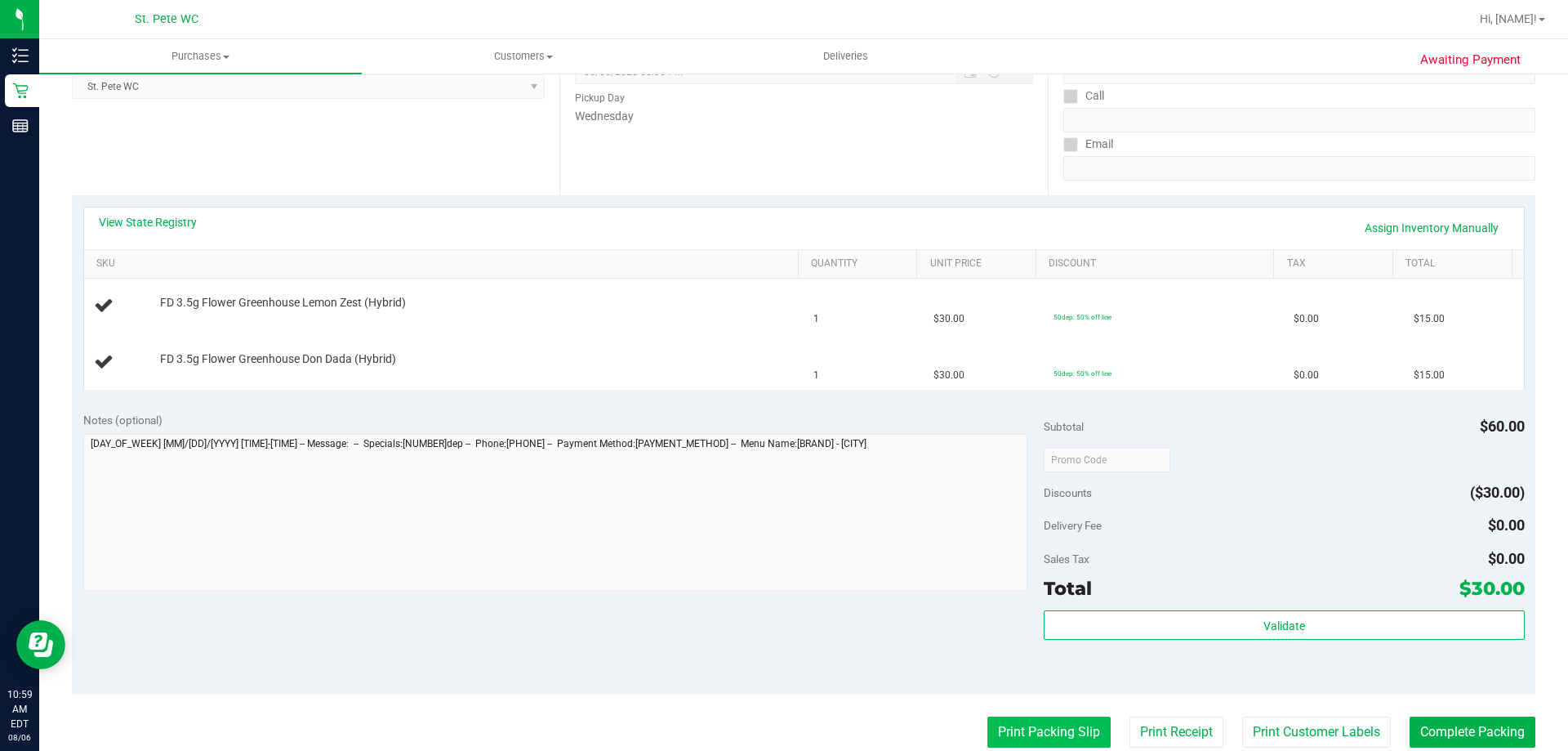 click on "Print Packing Slip" at bounding box center [1049, 732] 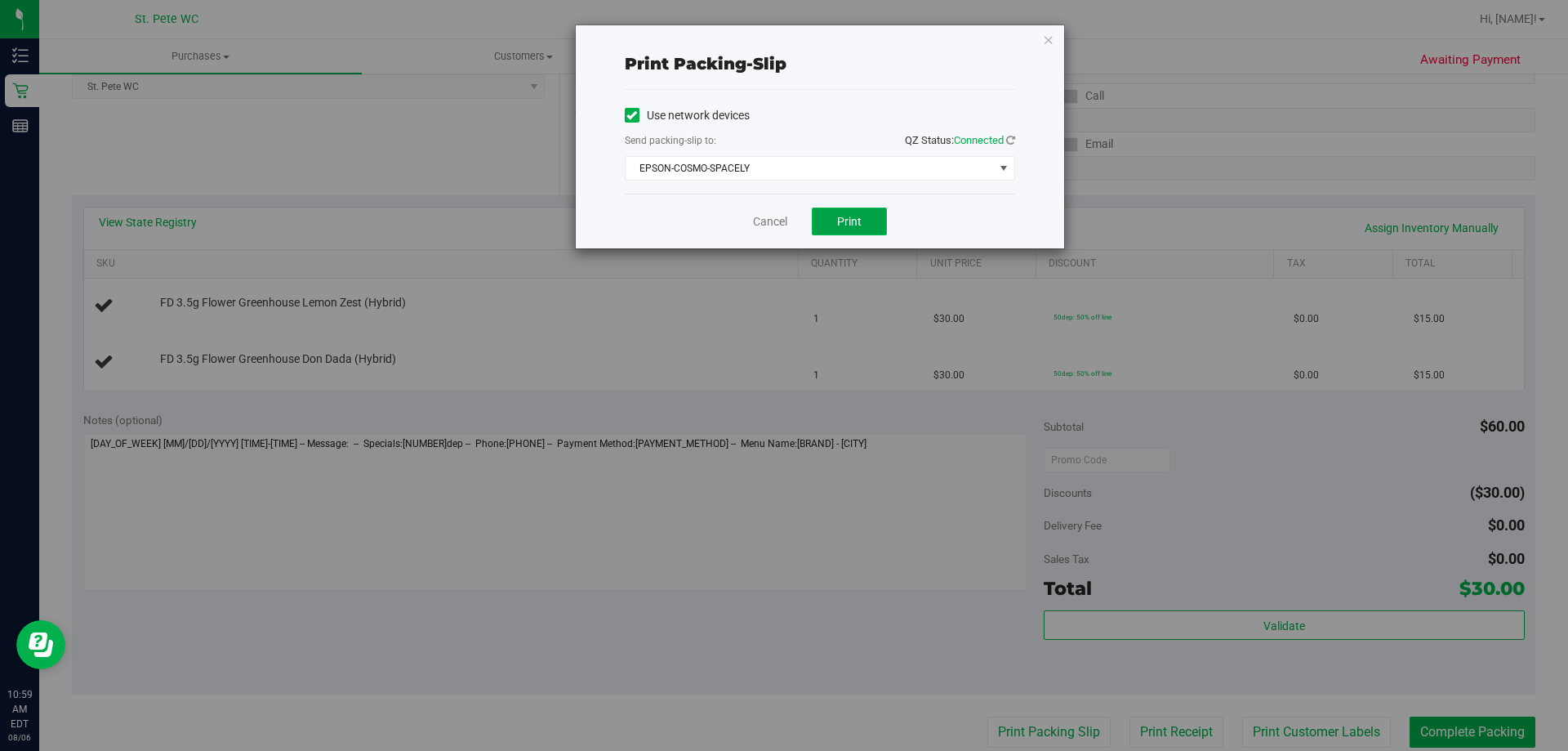 click on "Print" at bounding box center (849, 221) 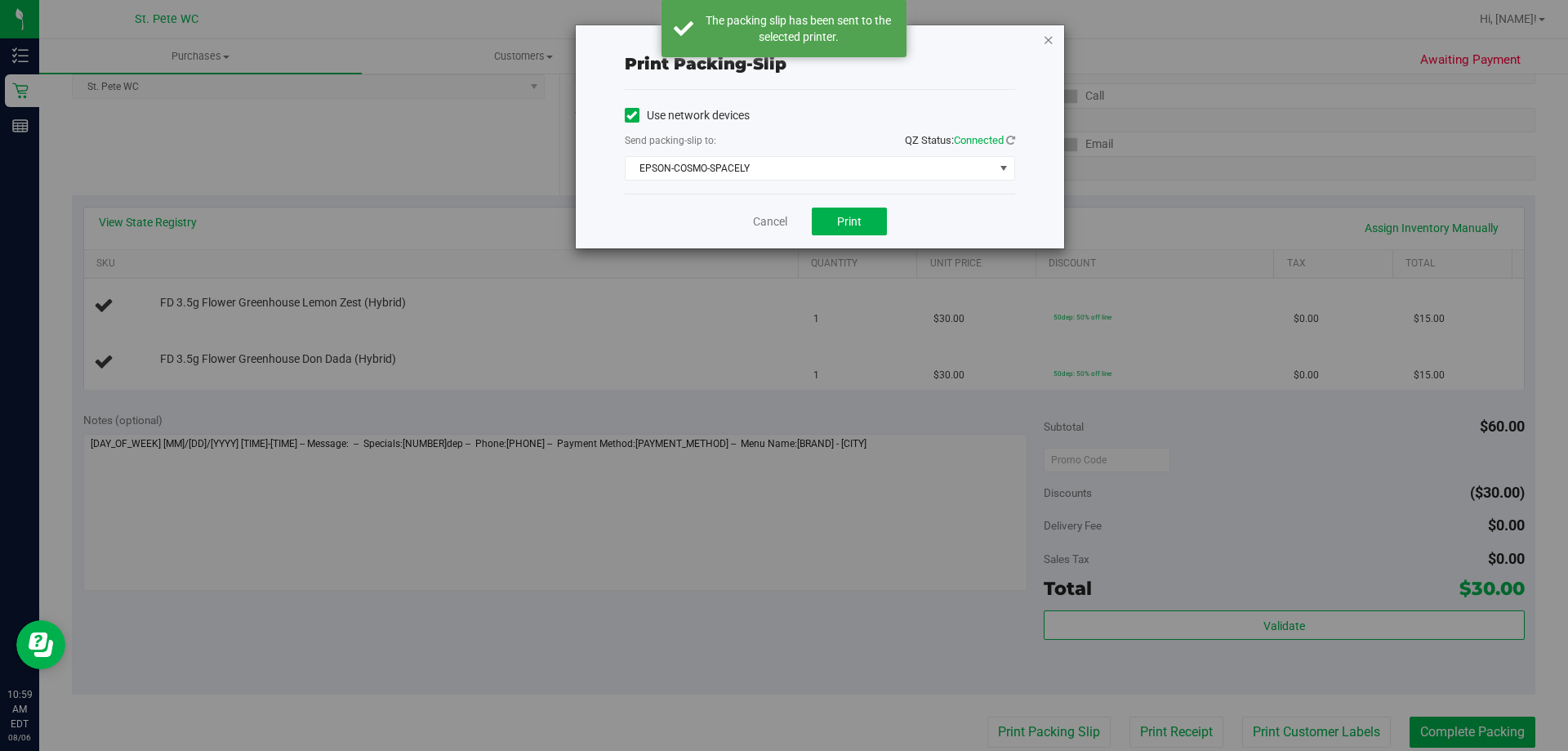 click at bounding box center (1049, 39) 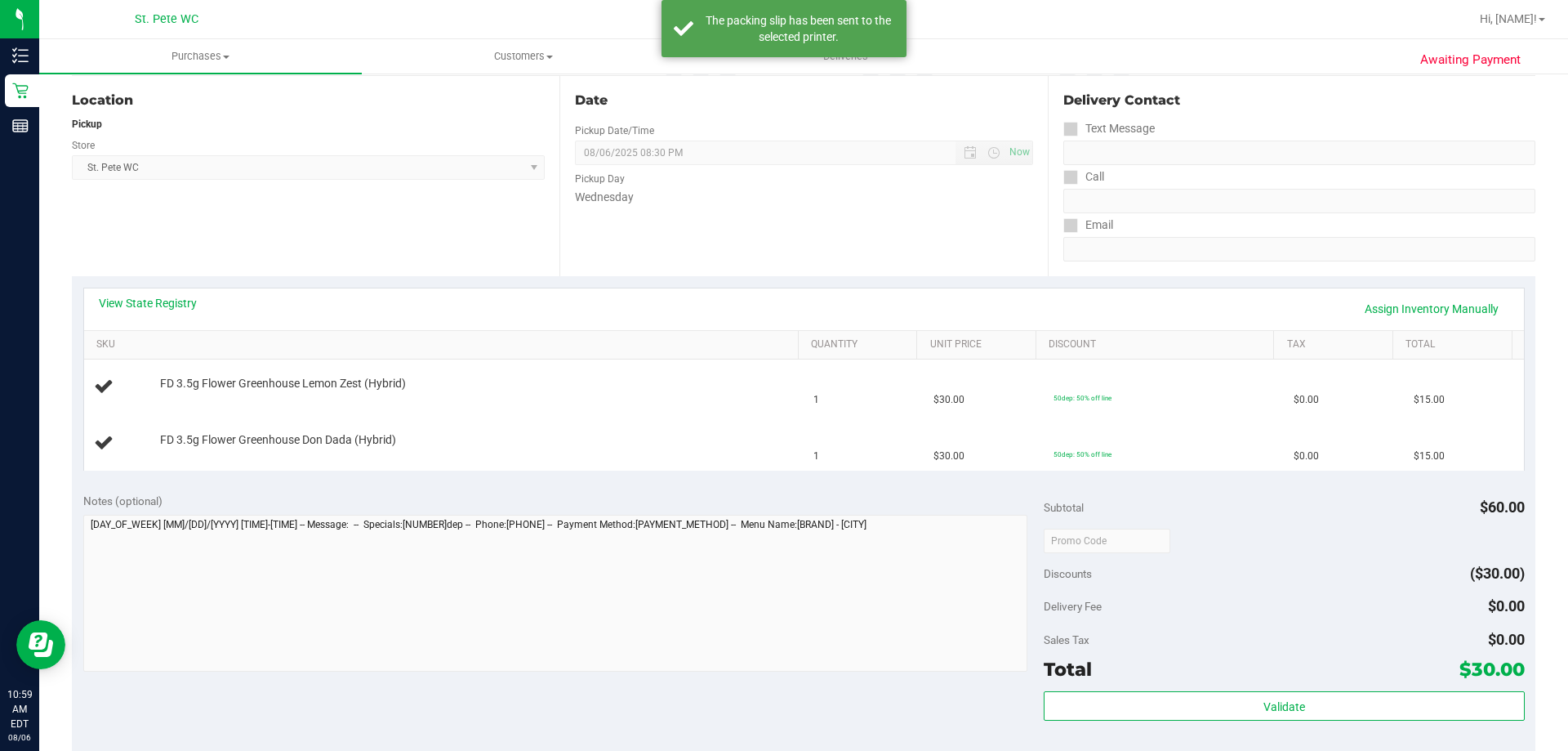 scroll, scrollTop: 163, scrollLeft: 0, axis: vertical 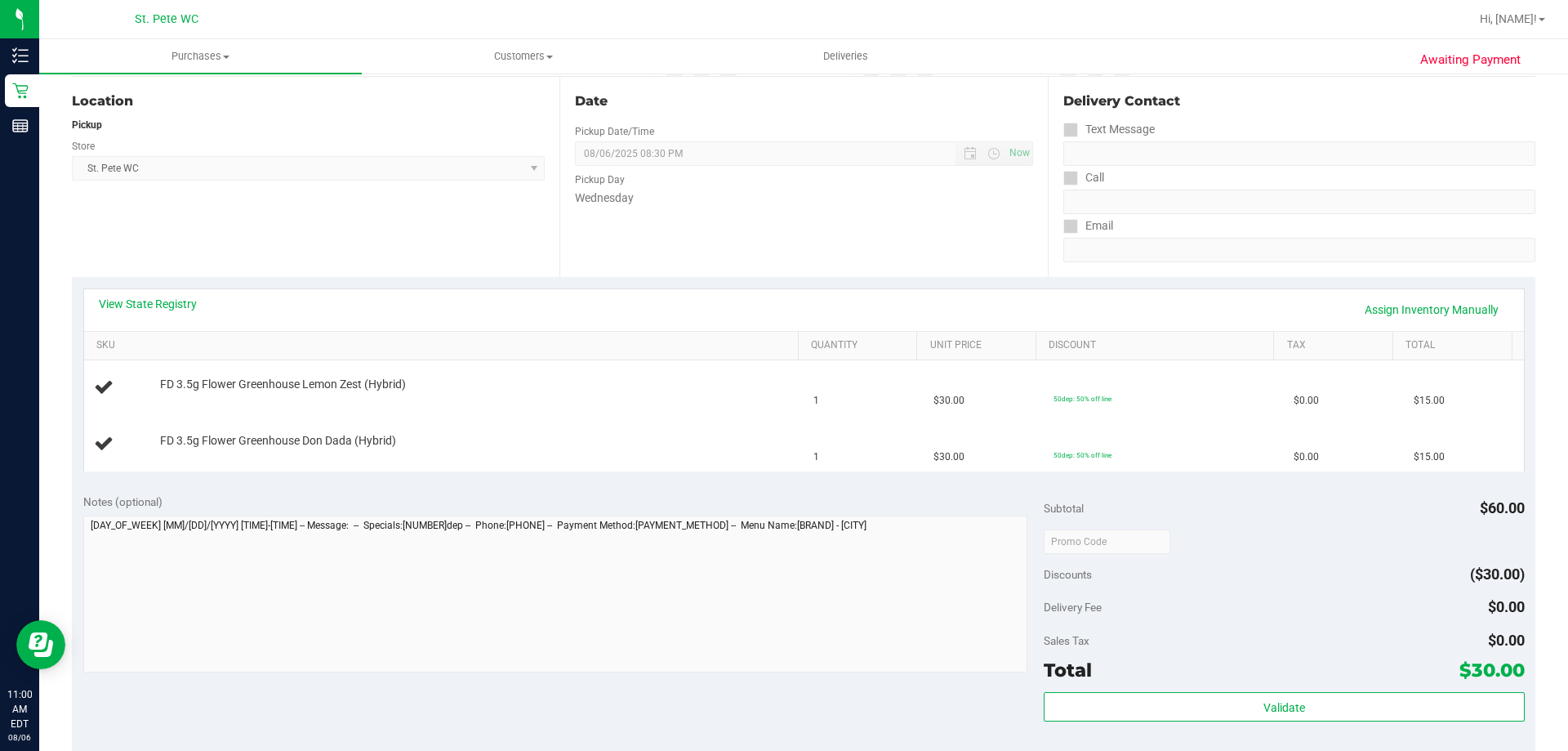 type 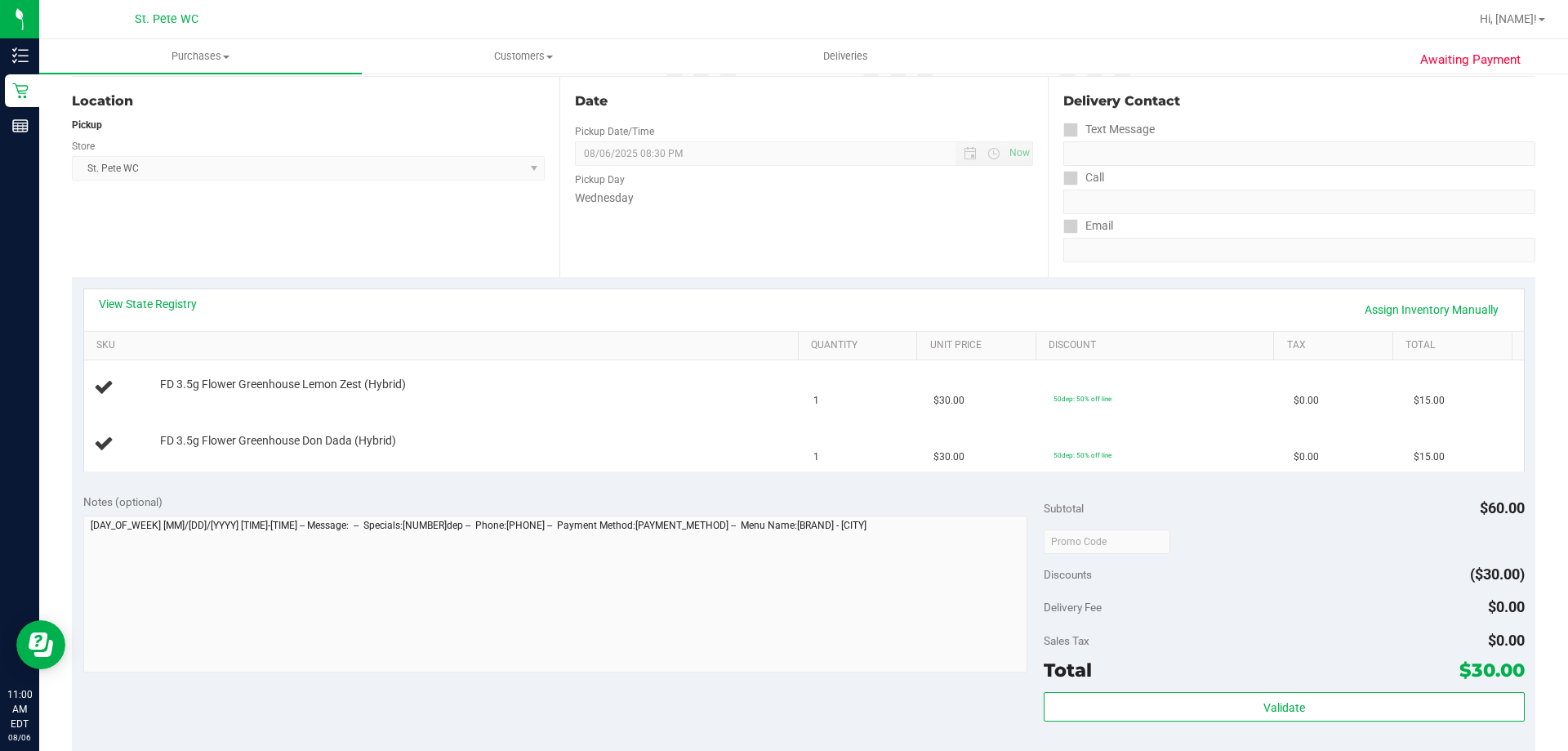 click on "Print Packing Slip" at bounding box center [1049, 814] 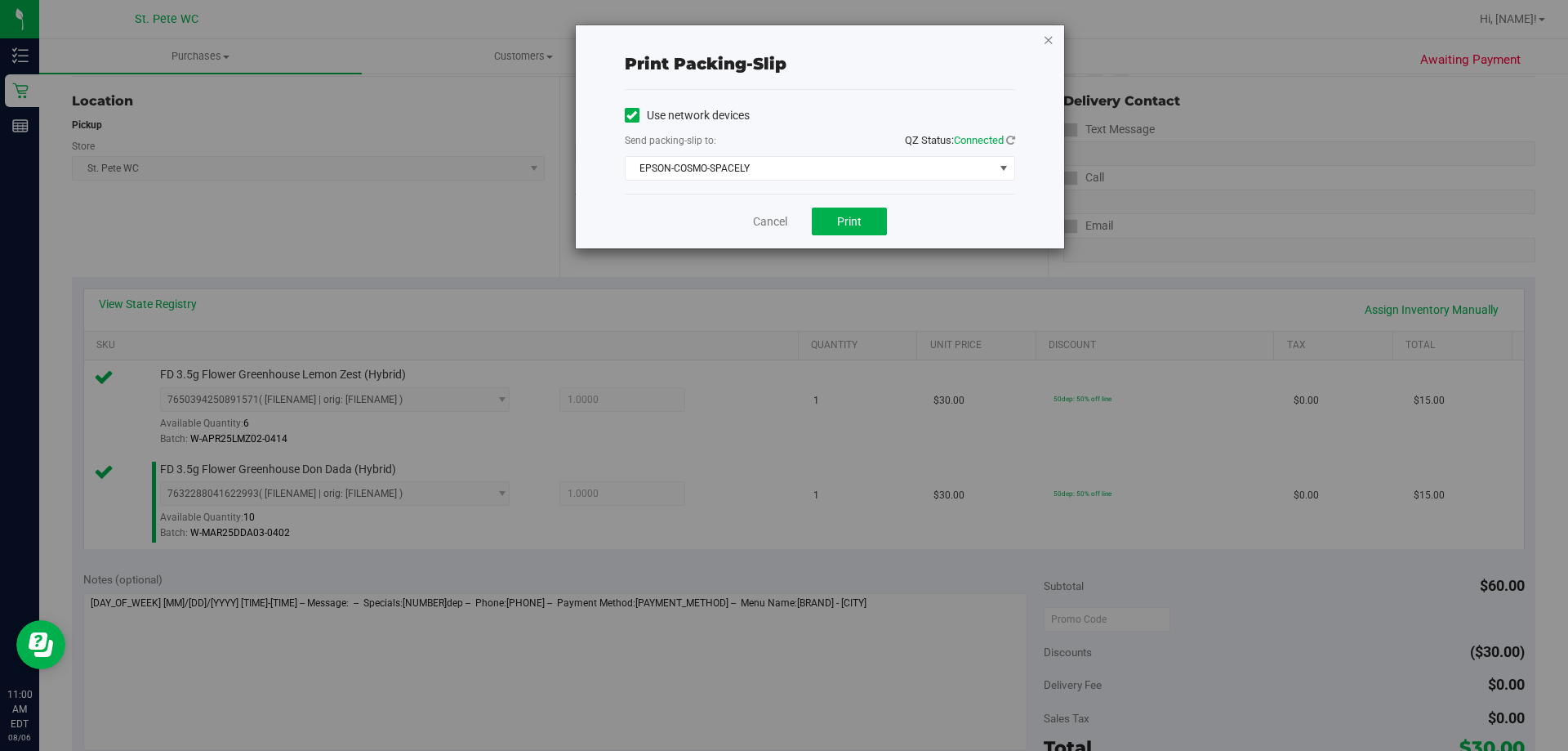 click at bounding box center [1049, 39] 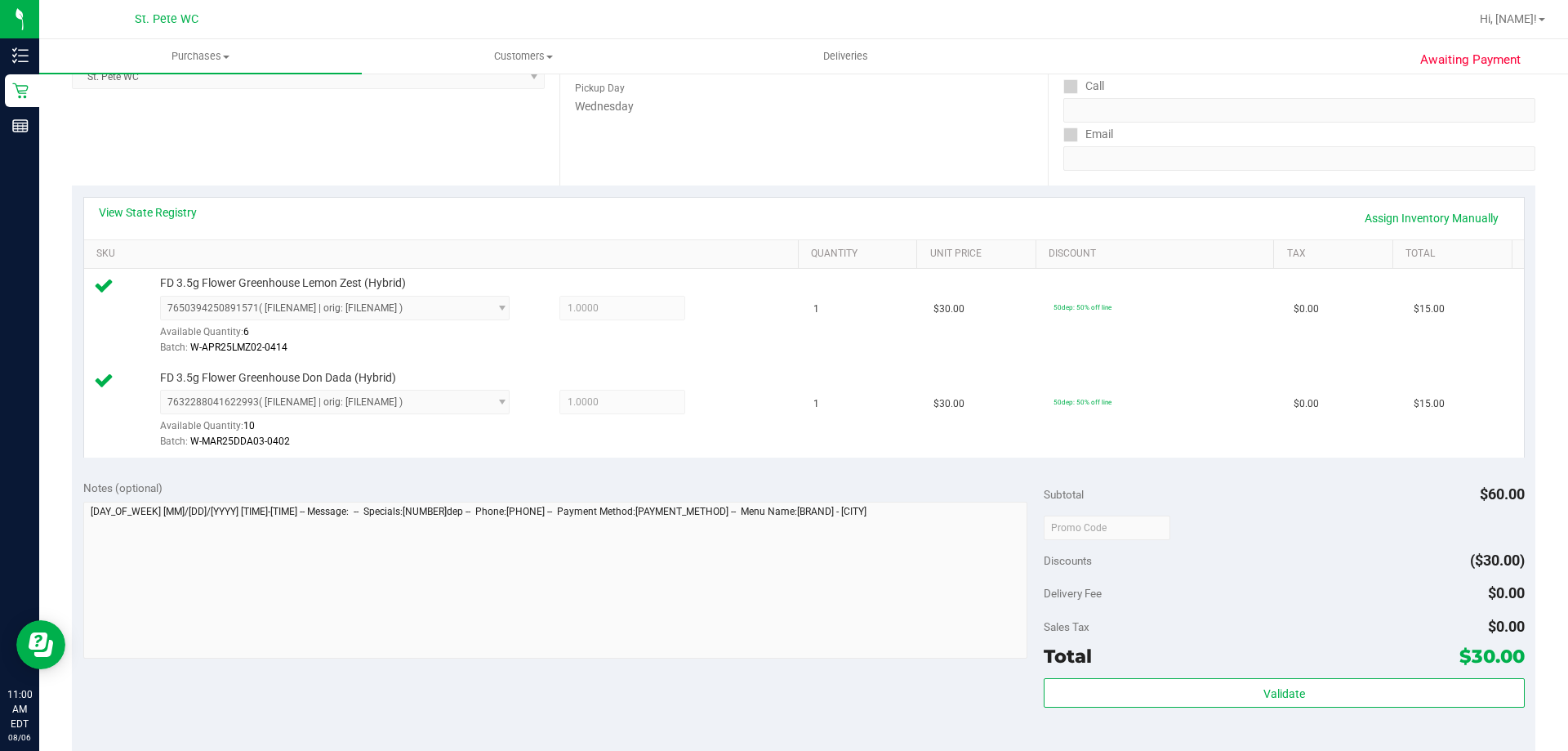 scroll, scrollTop: 333, scrollLeft: 0, axis: vertical 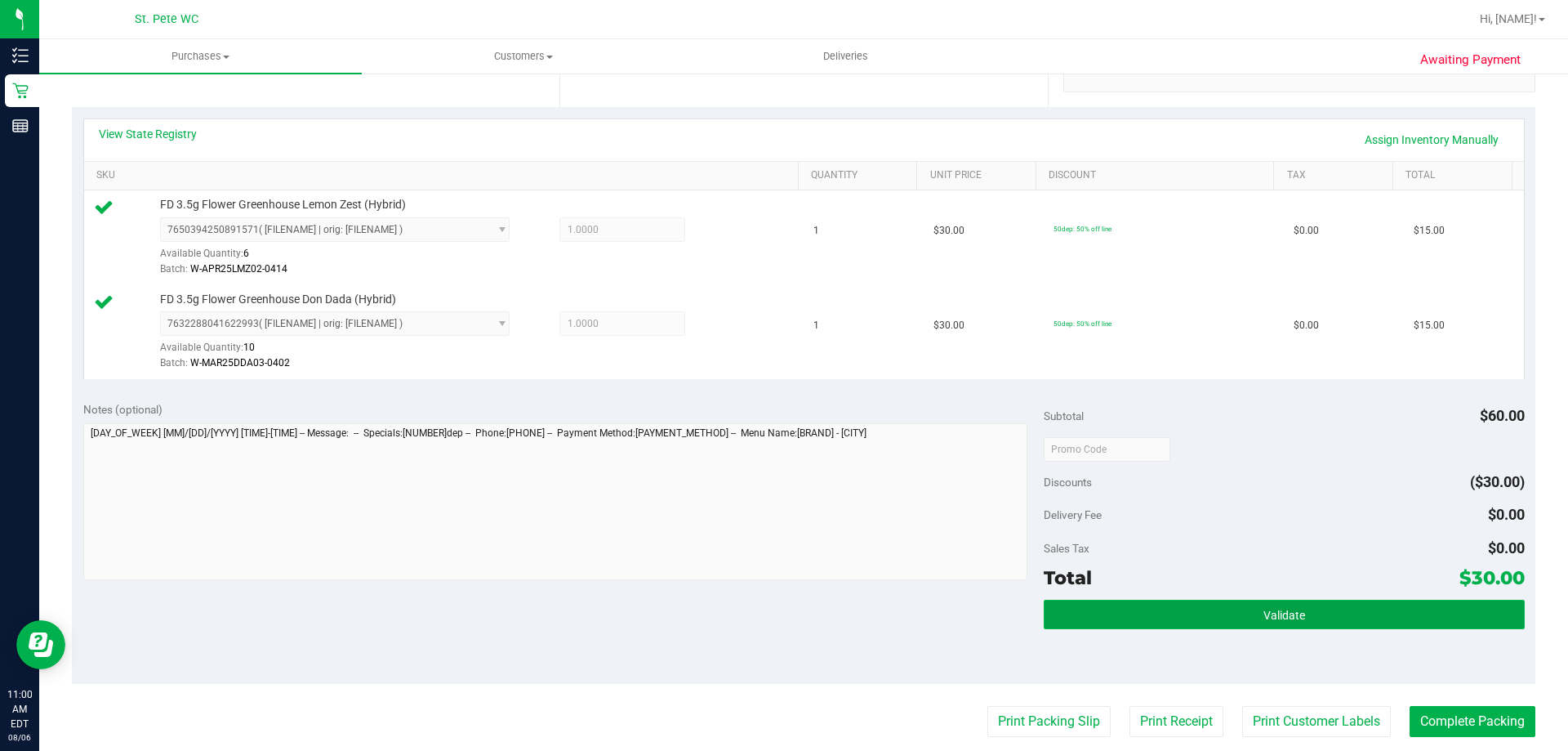 click on "Validate" at bounding box center [1284, 615] 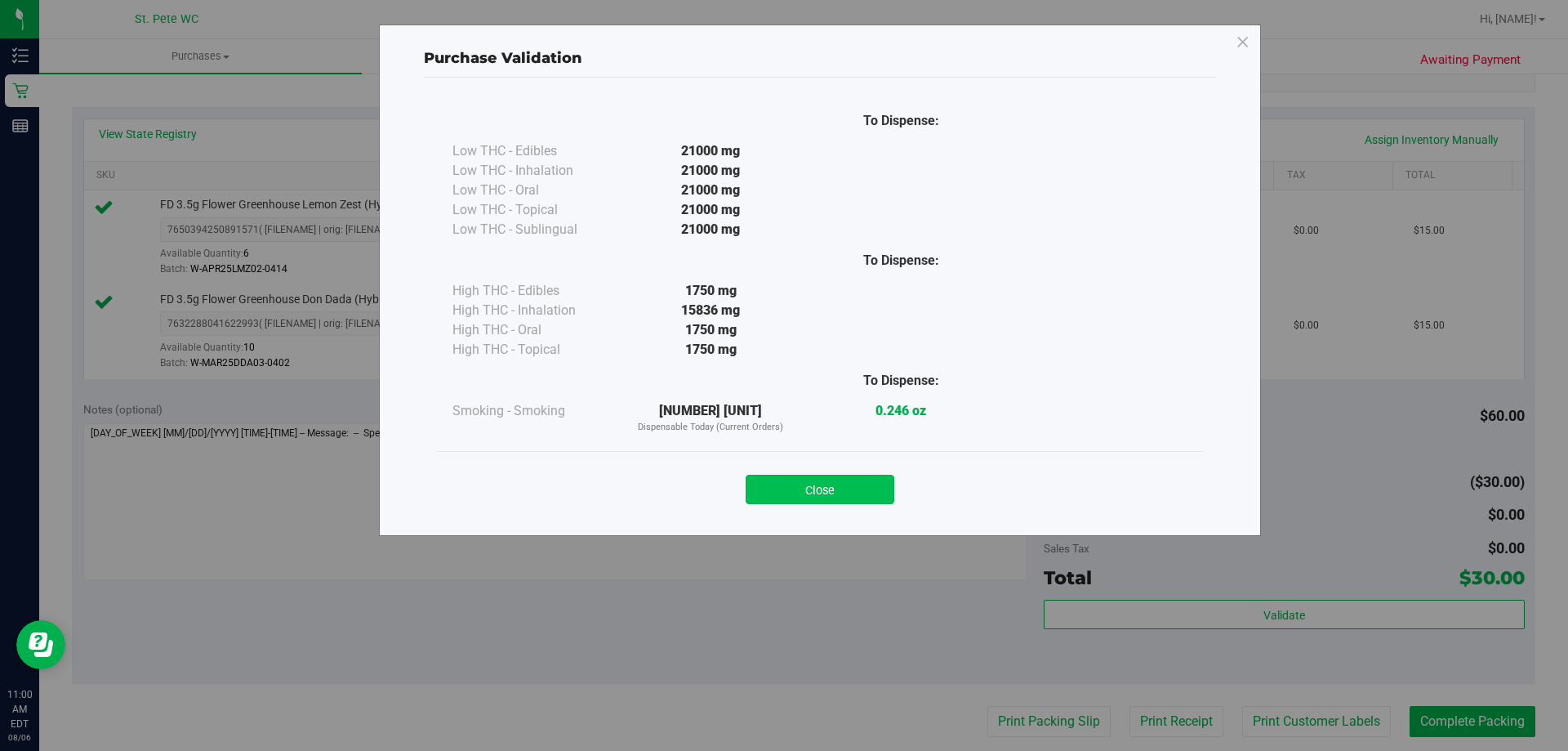 click on "Close" at bounding box center [820, 489] 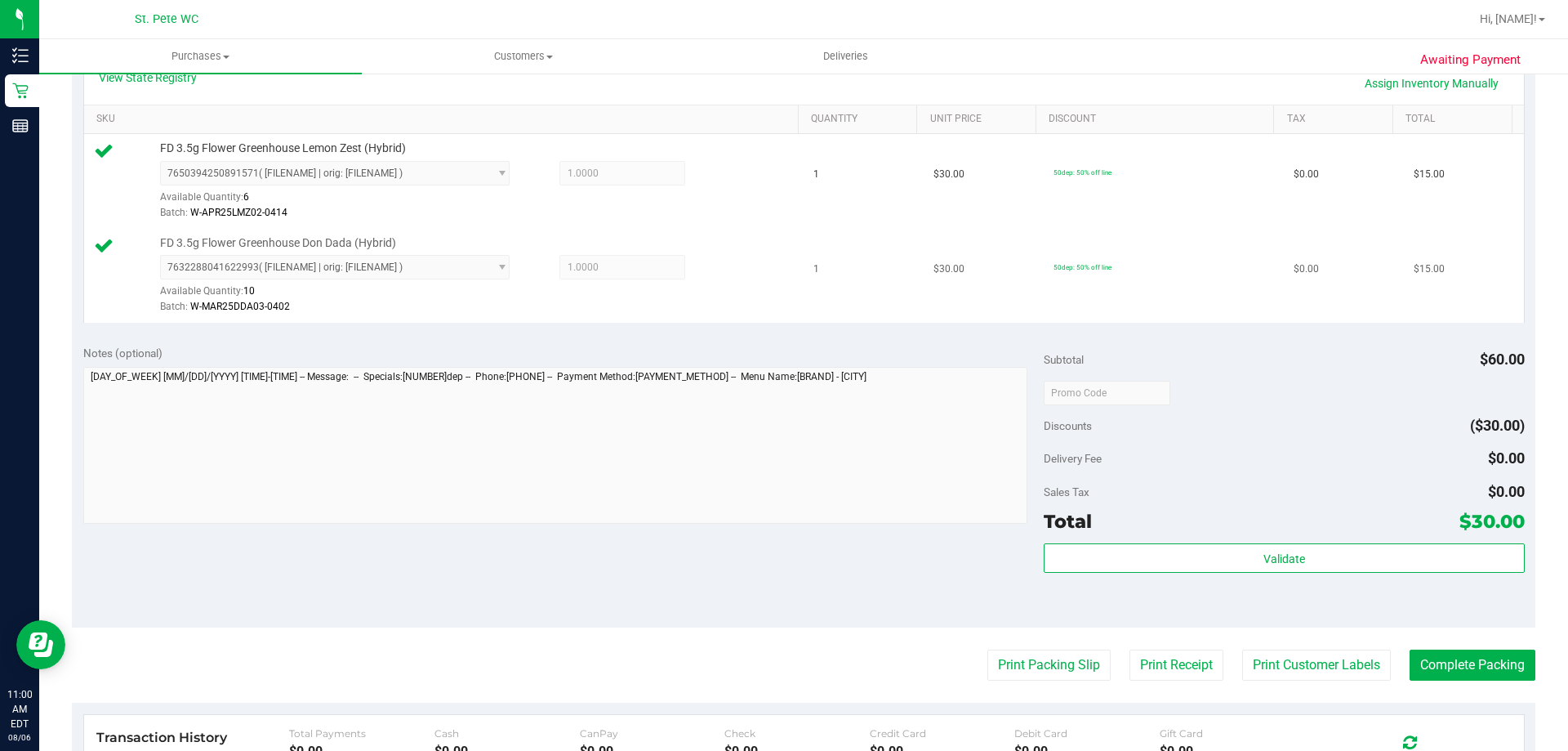 scroll, scrollTop: 497, scrollLeft: 0, axis: vertical 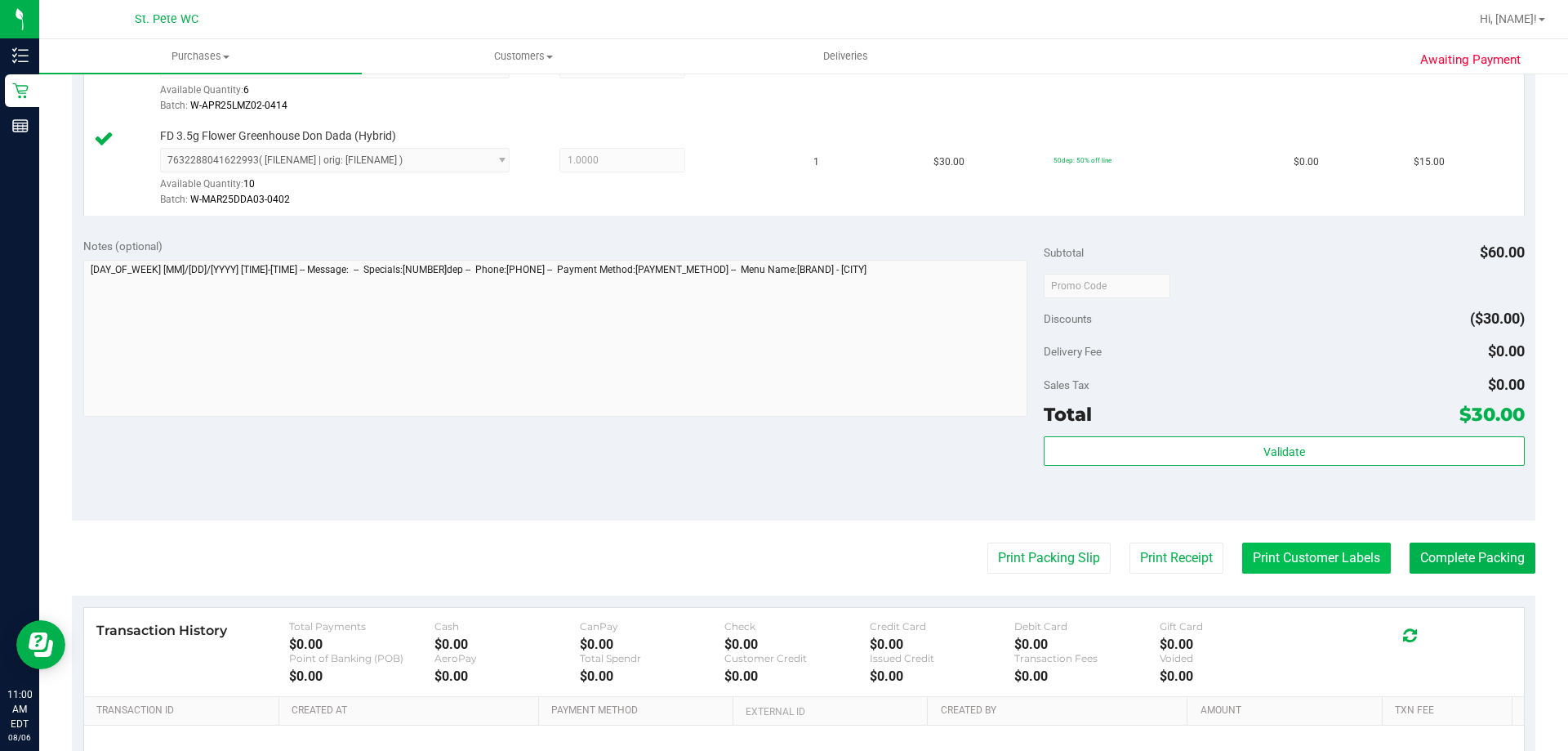 click on "Print Customer Labels" at bounding box center (1316, 558) 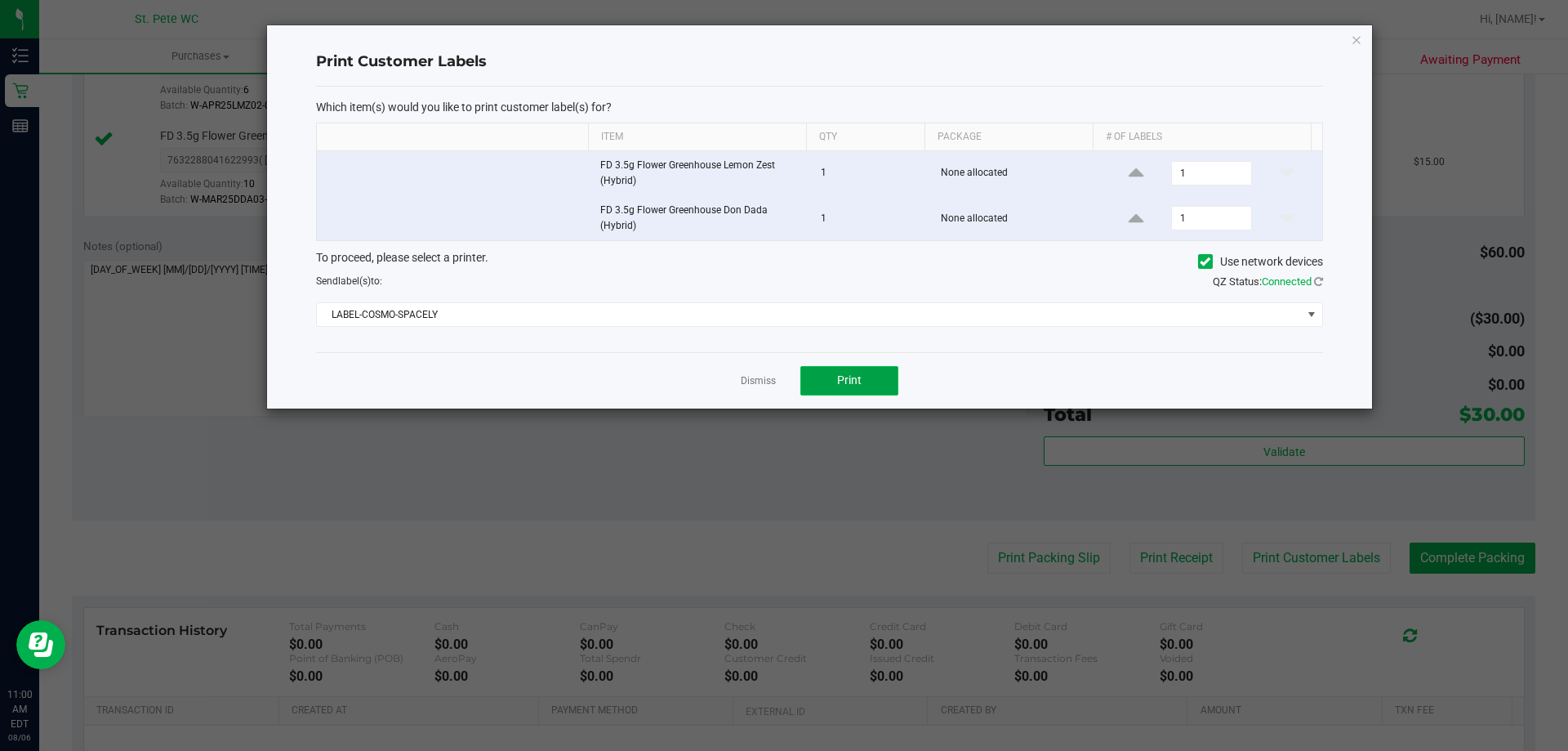 click on "Print" 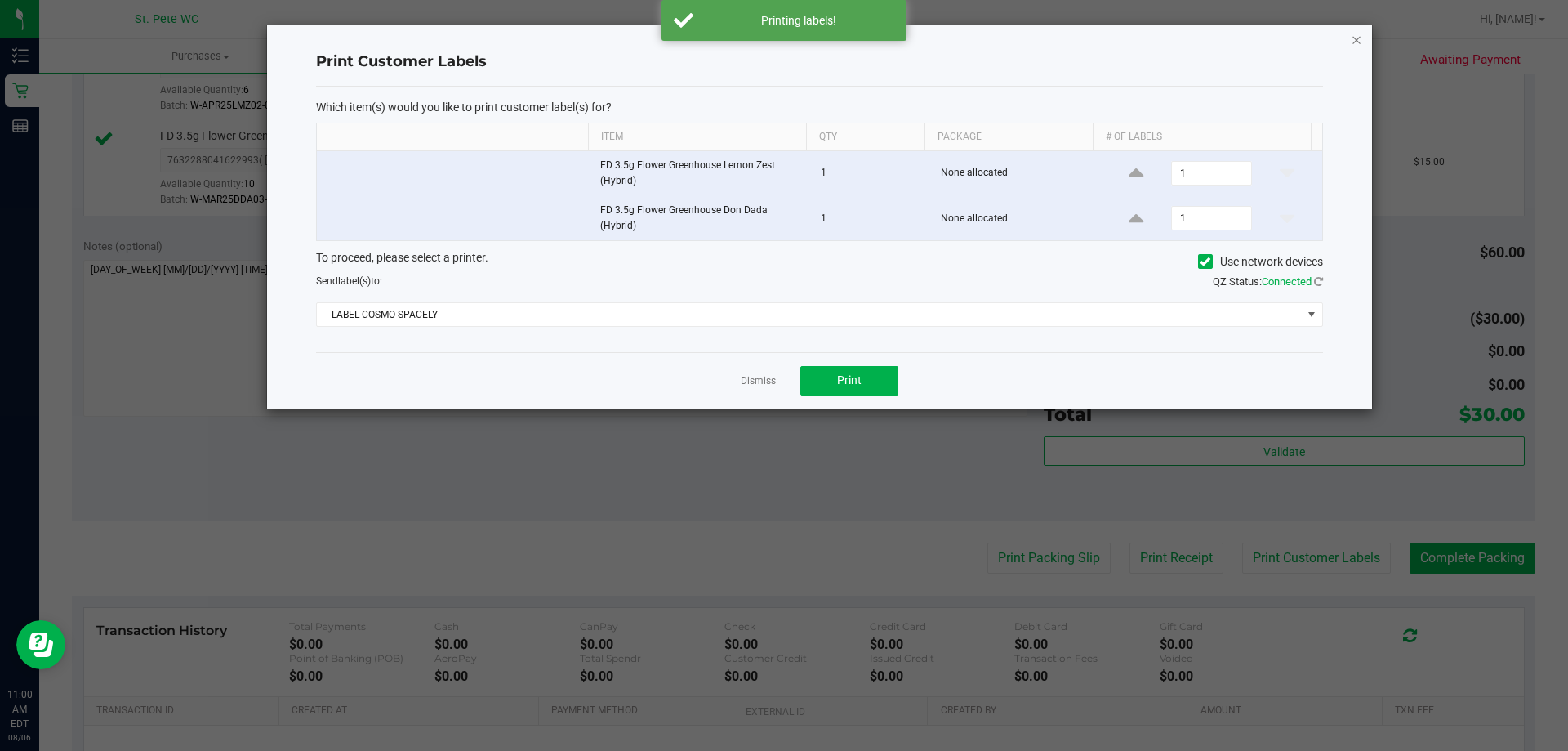 click 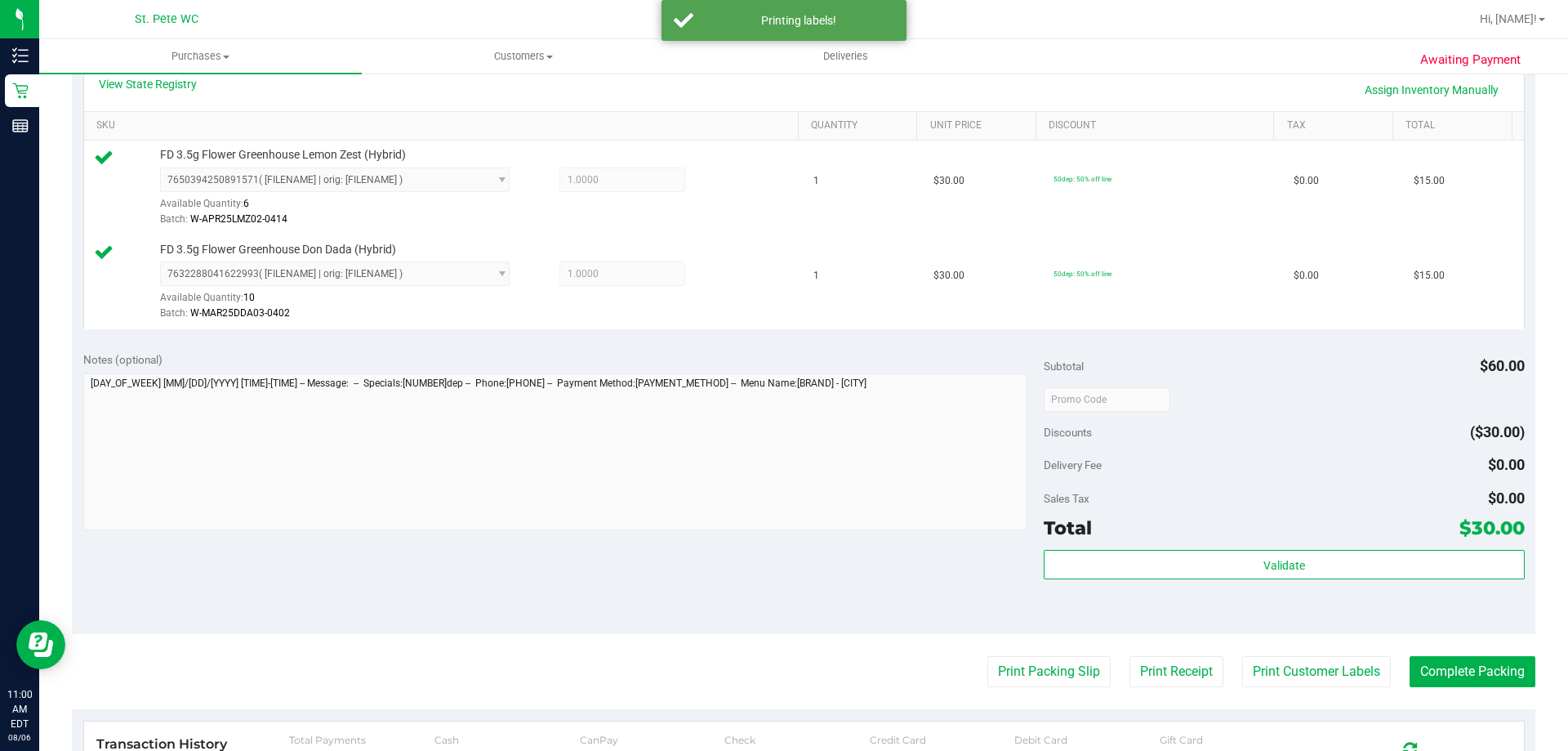 scroll, scrollTop: 497, scrollLeft: 0, axis: vertical 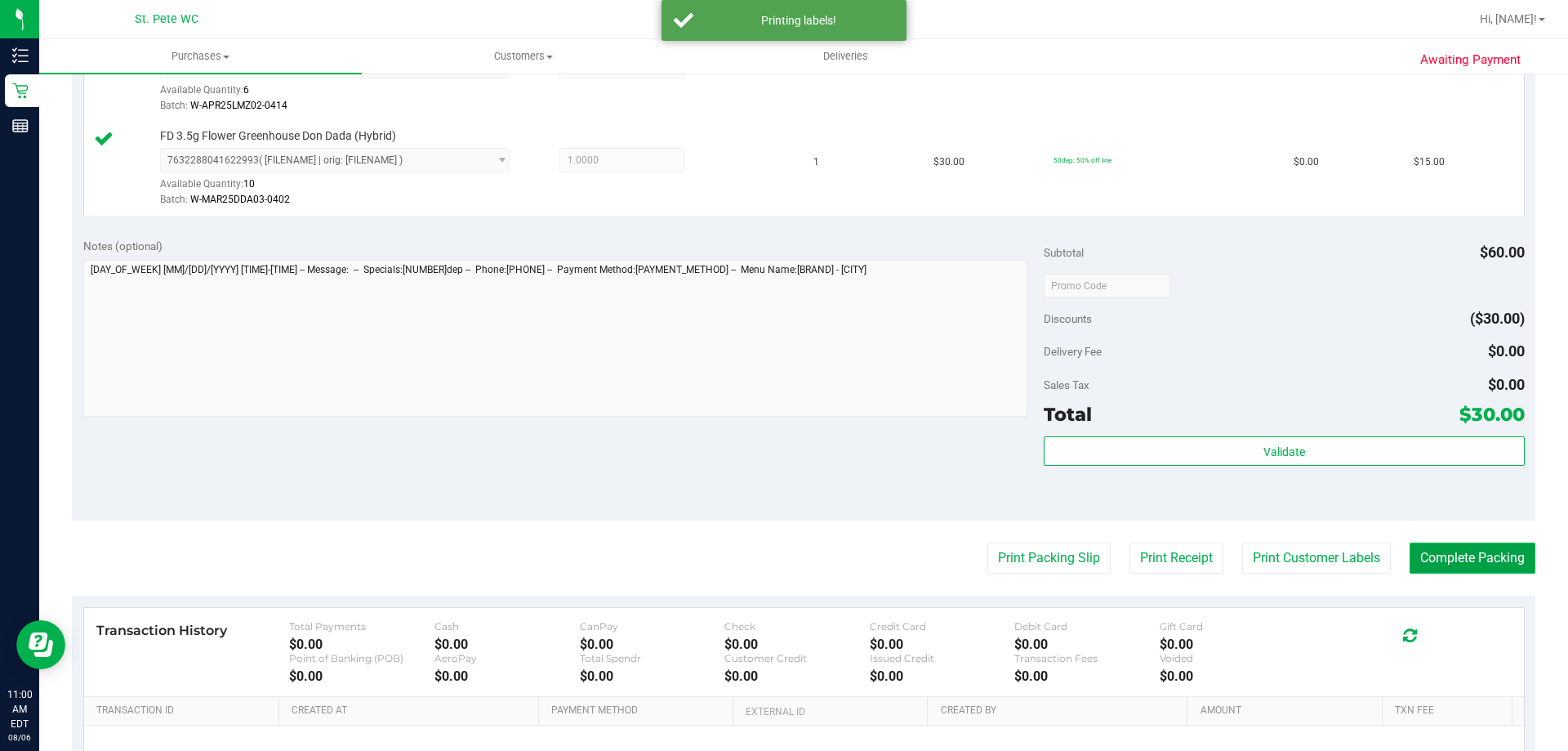 click on "Complete Packing" at bounding box center (1472, 558) 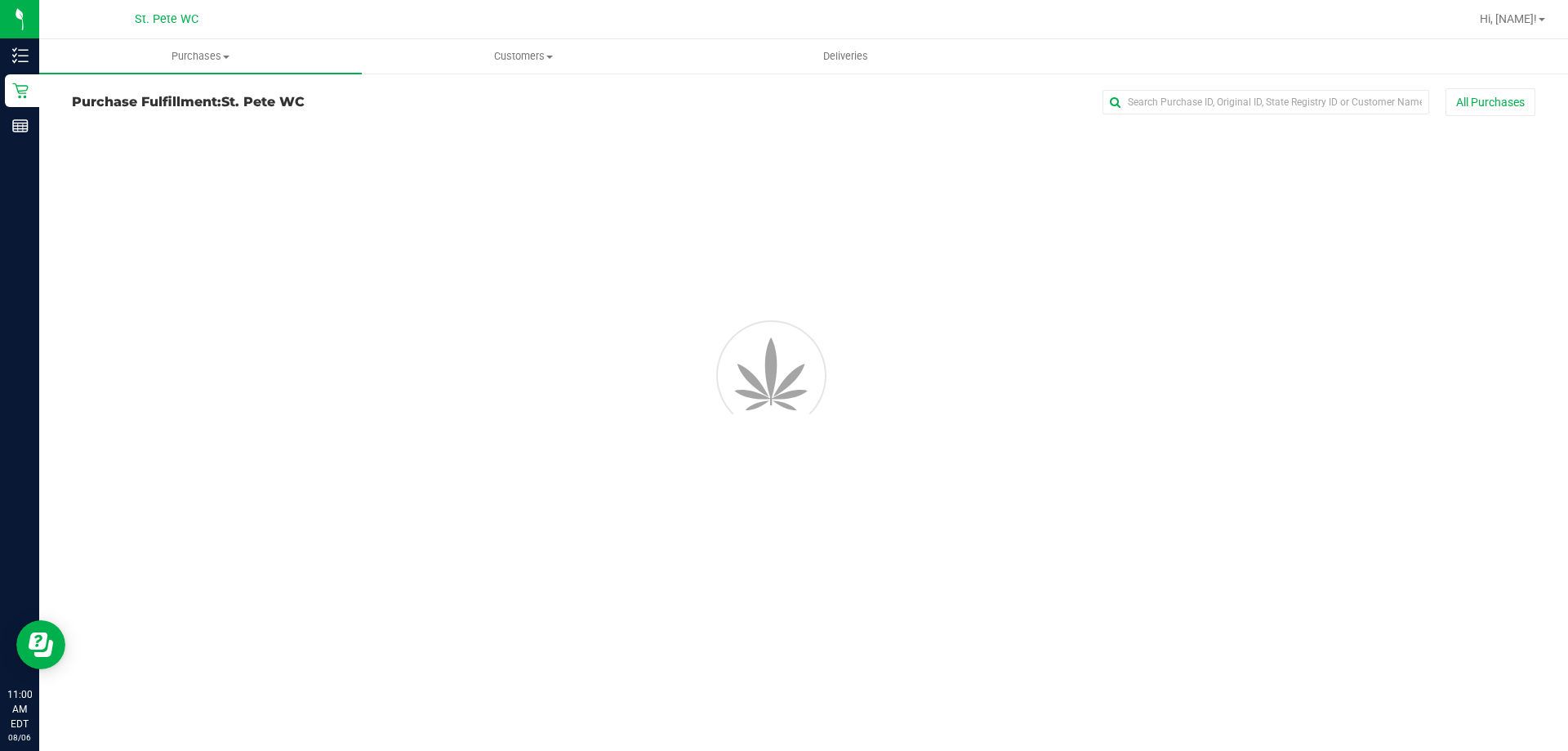 scroll, scrollTop: 0, scrollLeft: 0, axis: both 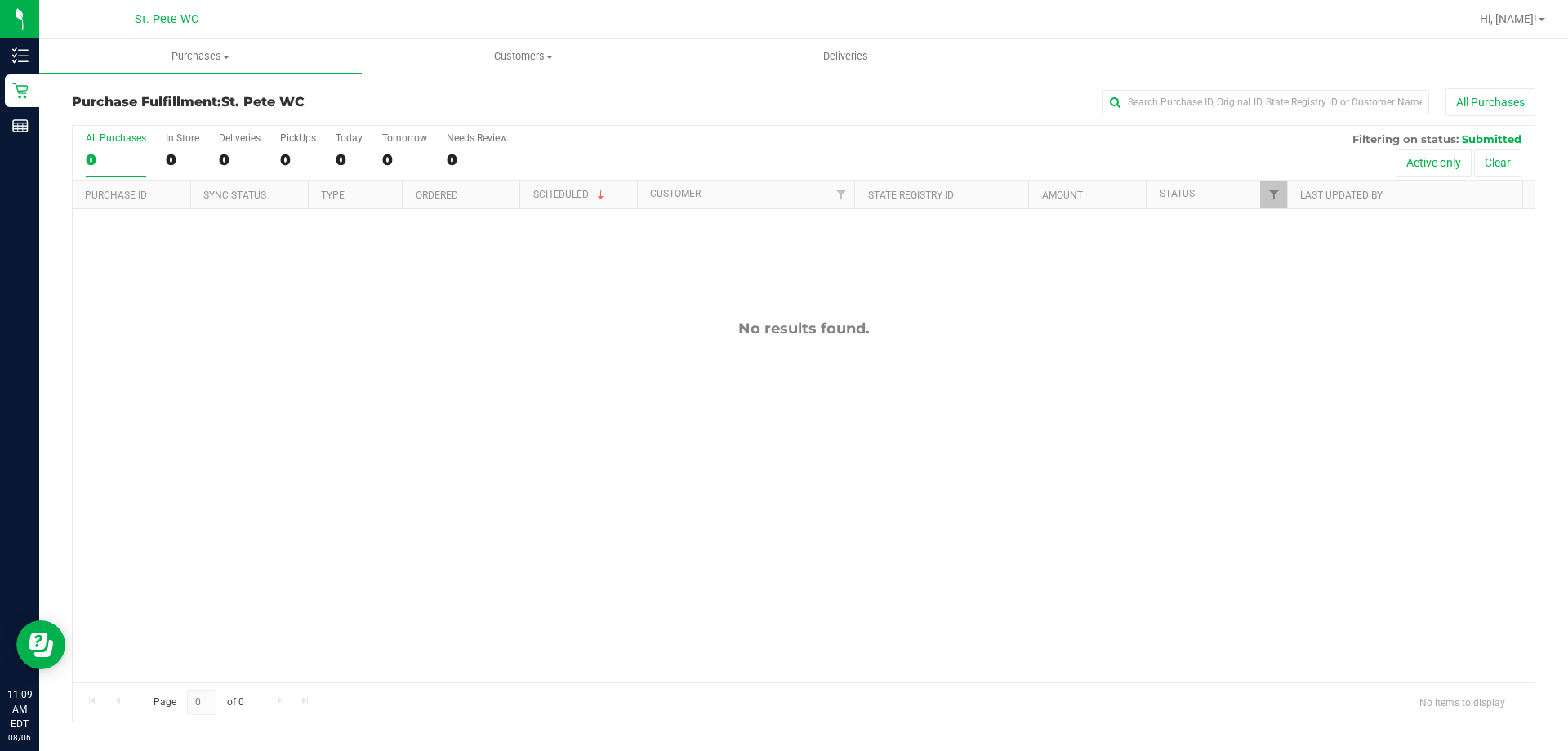 drag, startPoint x: 610, startPoint y: 542, endPoint x: 626, endPoint y: 431, distance: 112.14722 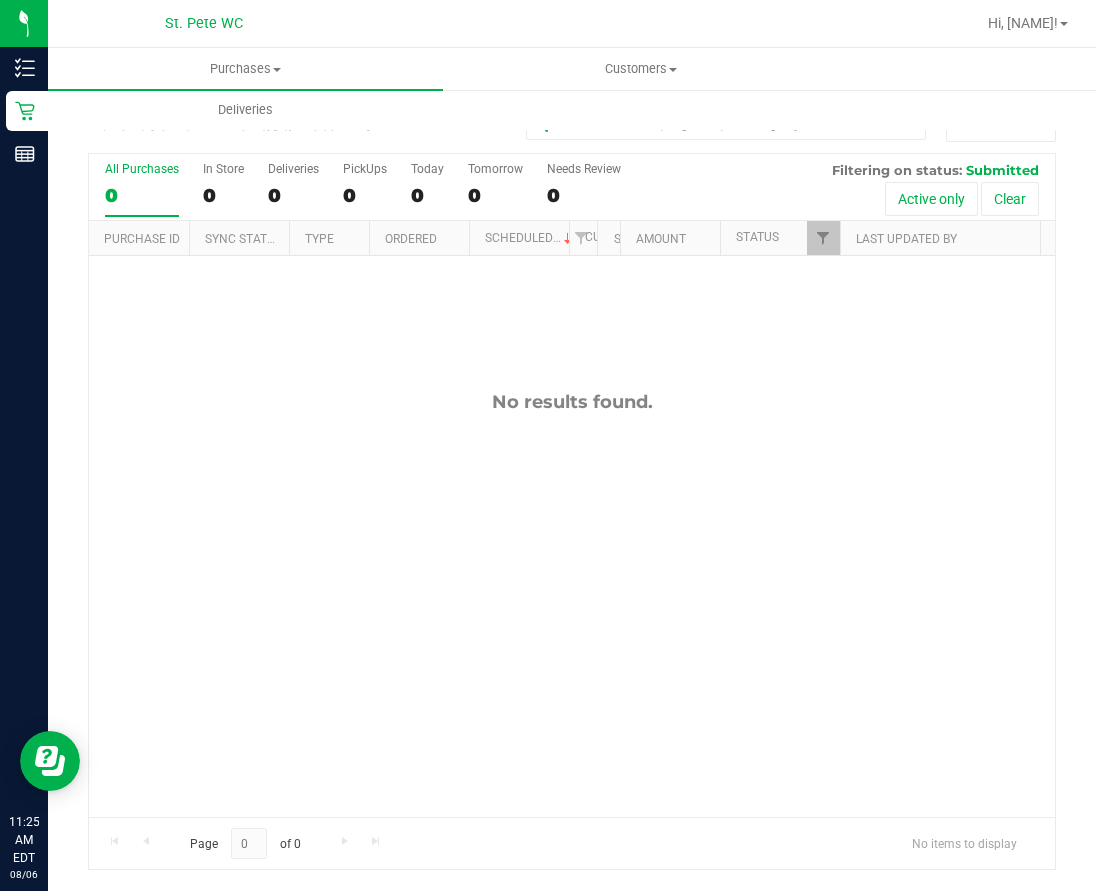 click on "No results found." at bounding box center [572, 604] 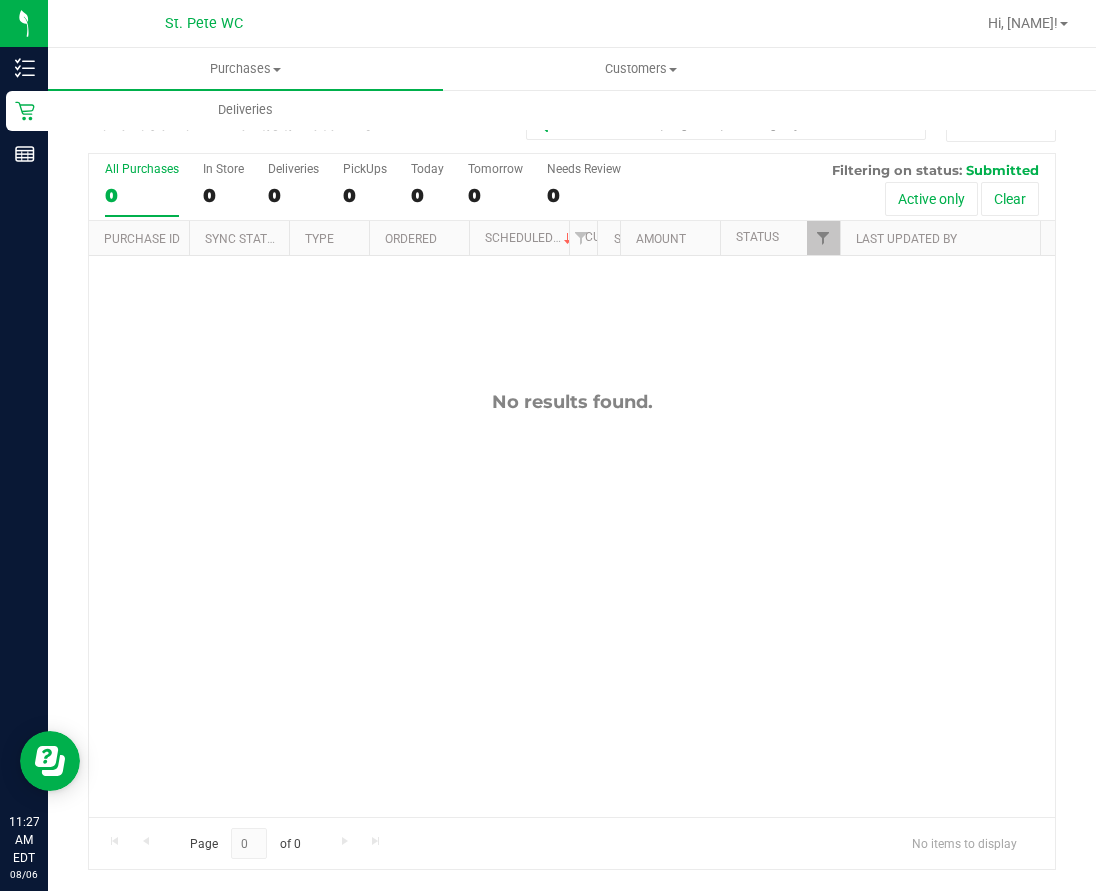 click on "No results found." at bounding box center [572, 604] 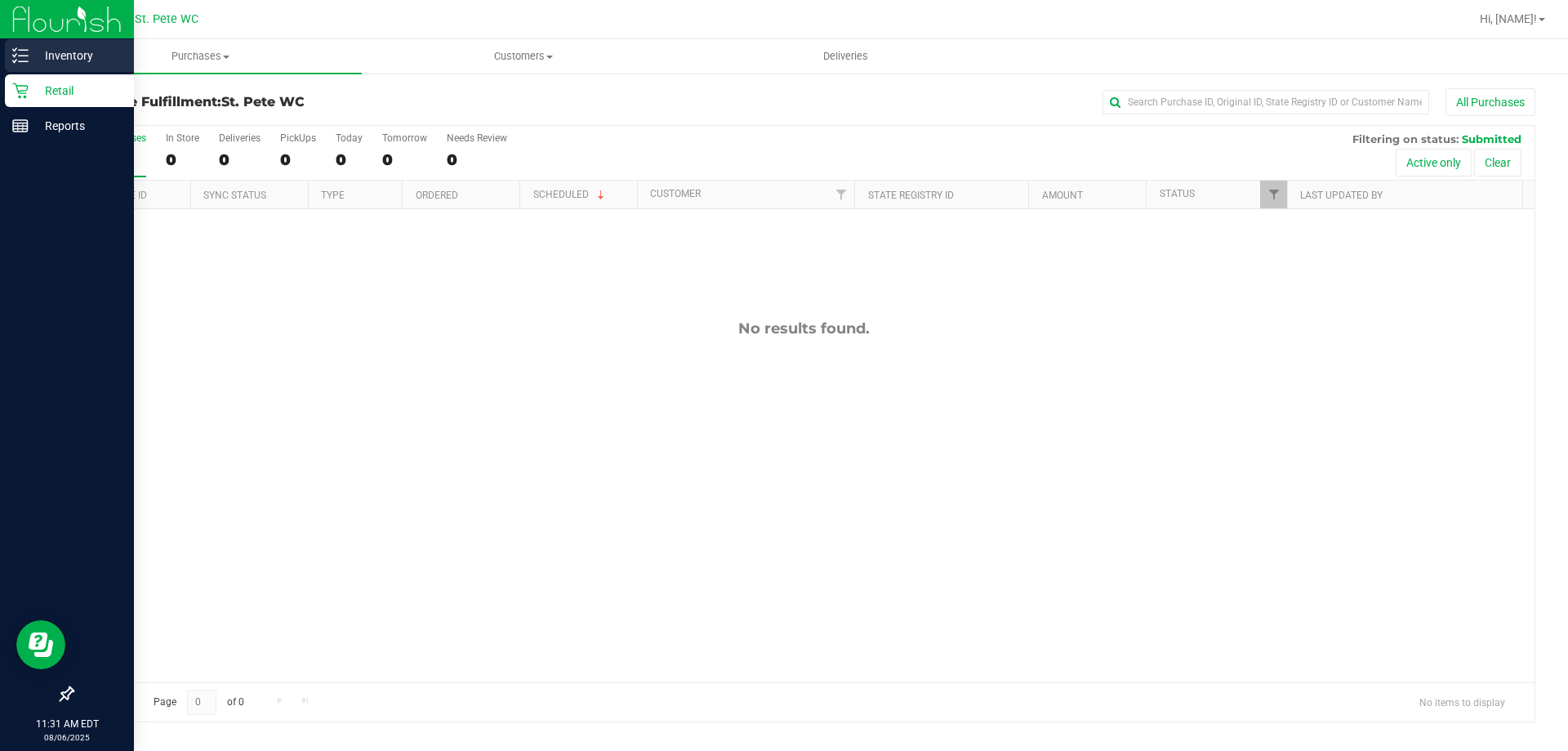 click 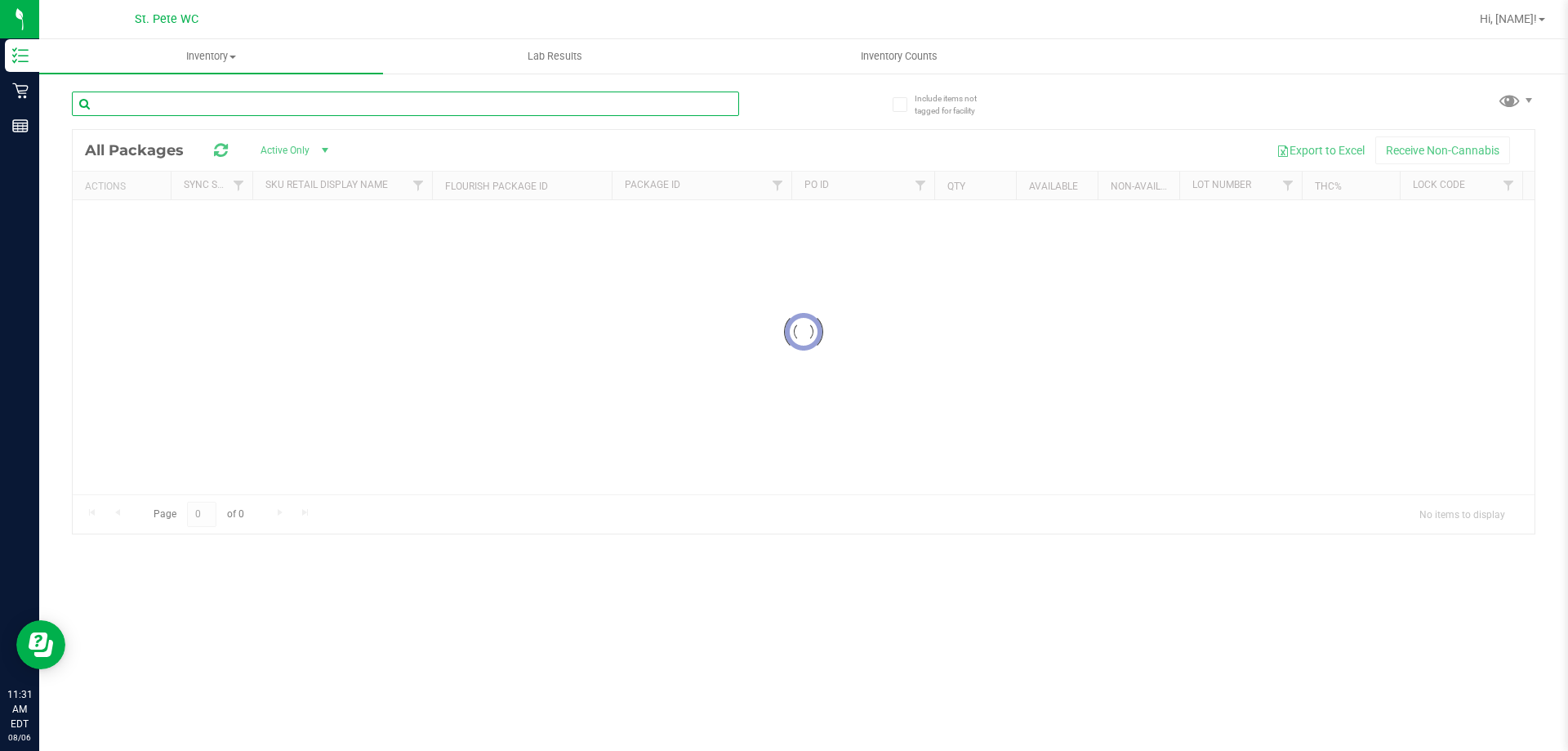 click at bounding box center (405, 104) 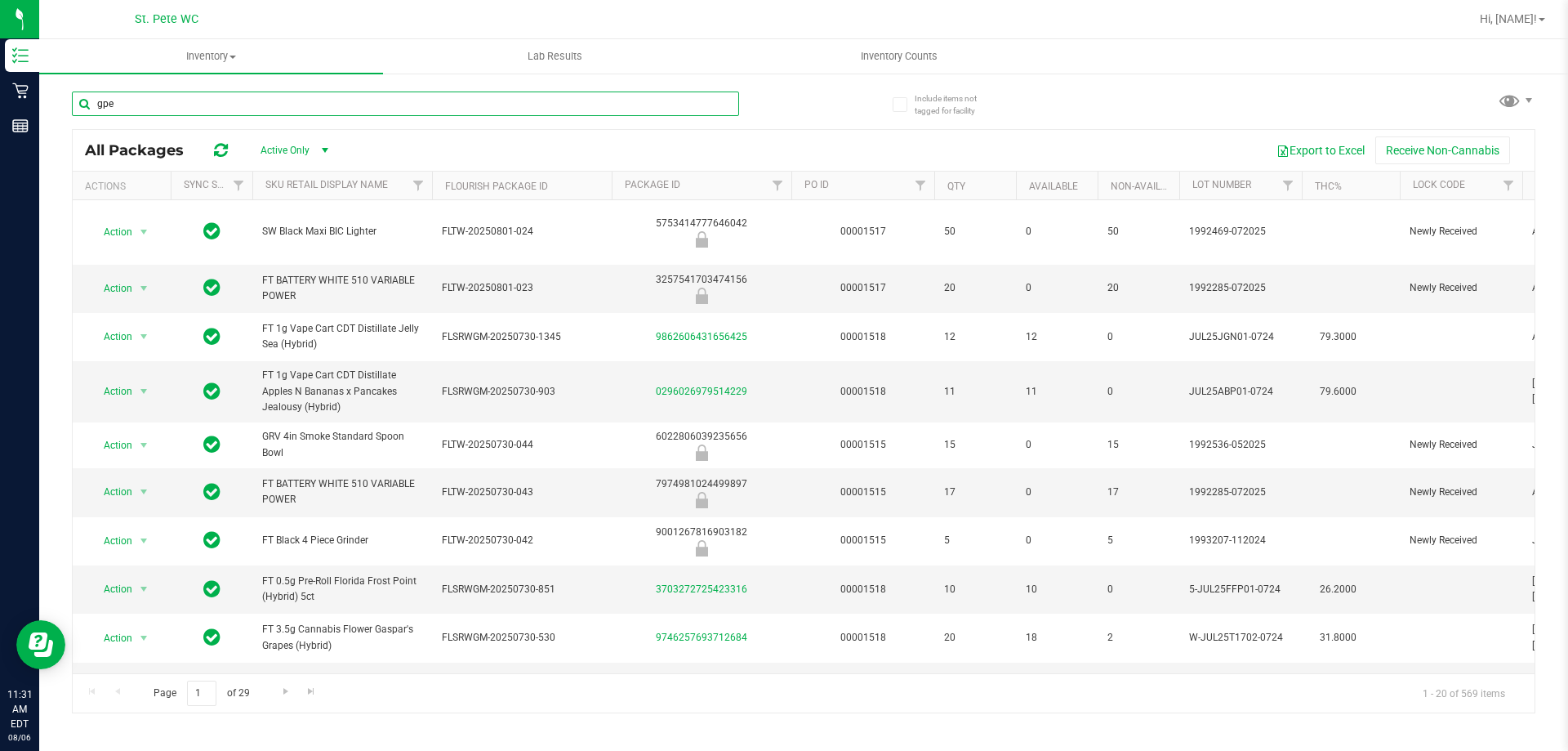 type on "gpe" 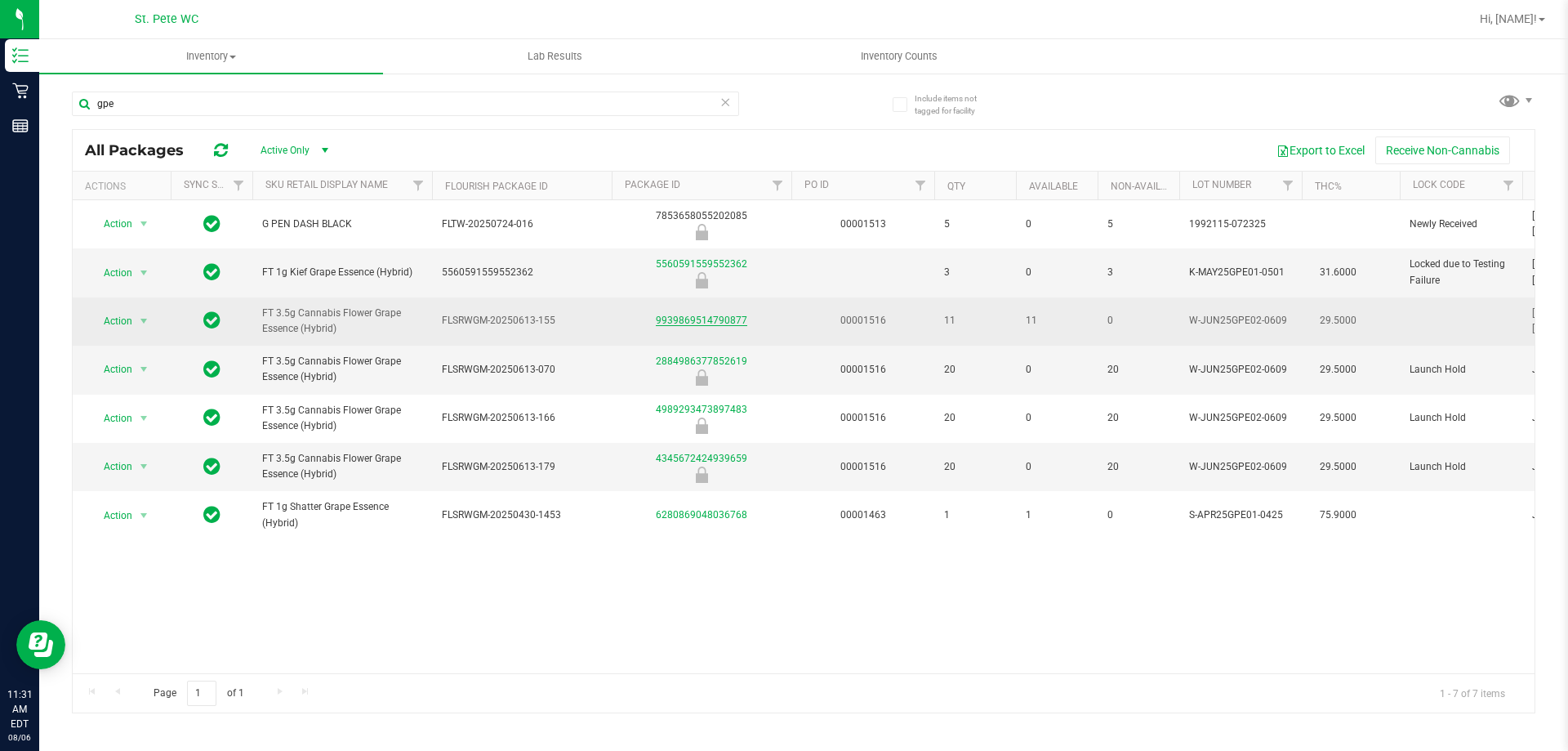 click on "9939869514790877" at bounding box center (702, 320) 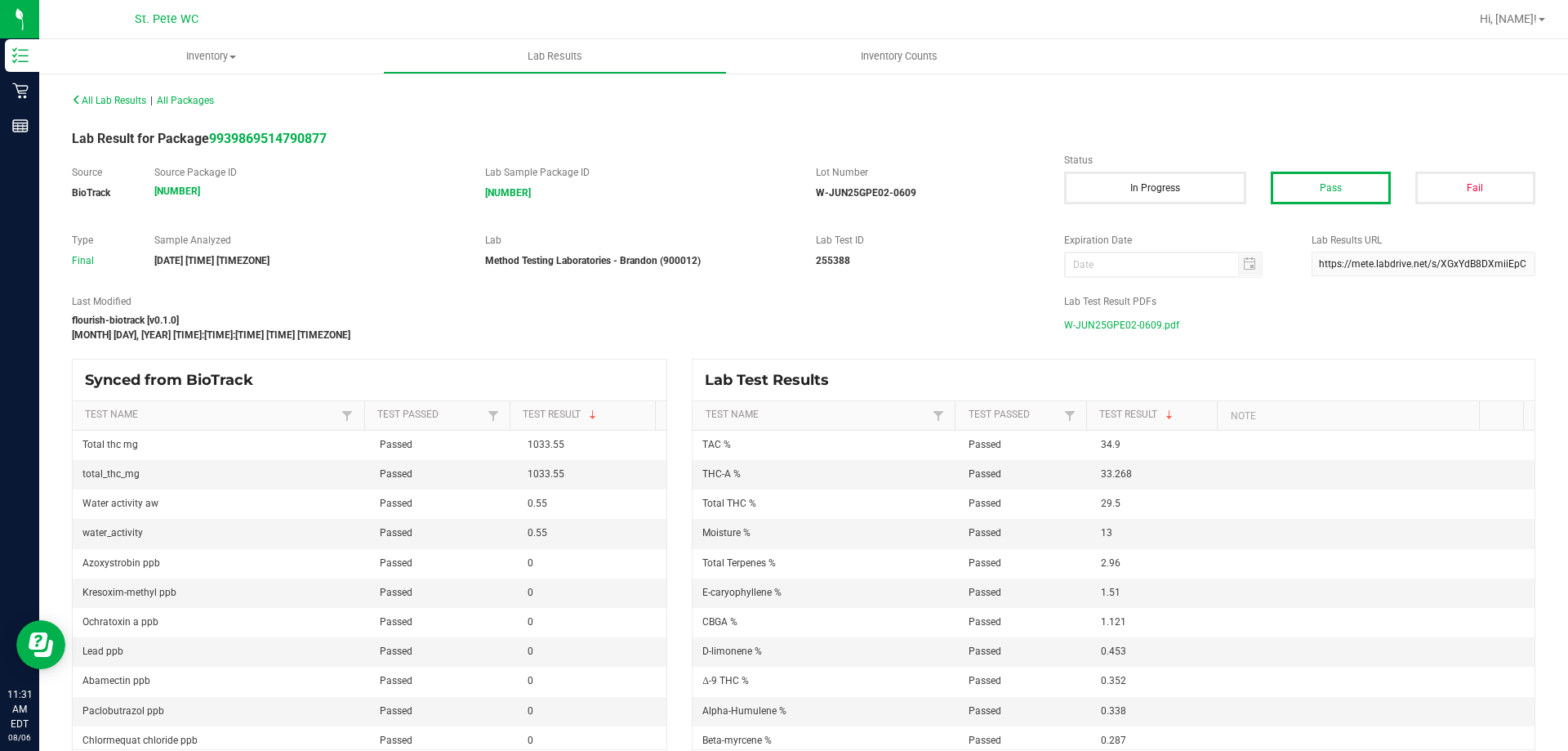 click on "W-JUN25GPE02-0609.pdf" at bounding box center [1121, 325] 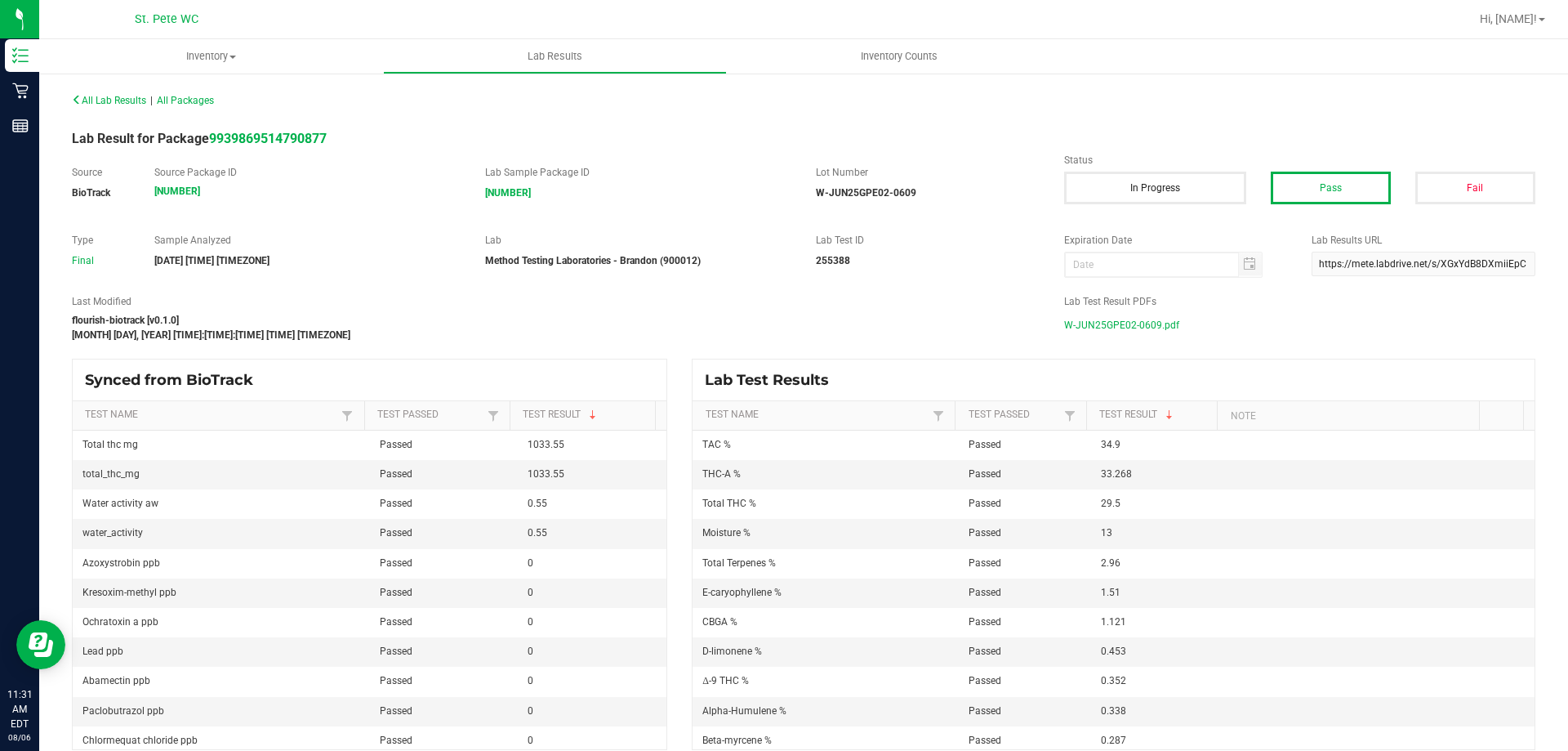 scroll, scrollTop: 16, scrollLeft: 0, axis: vertical 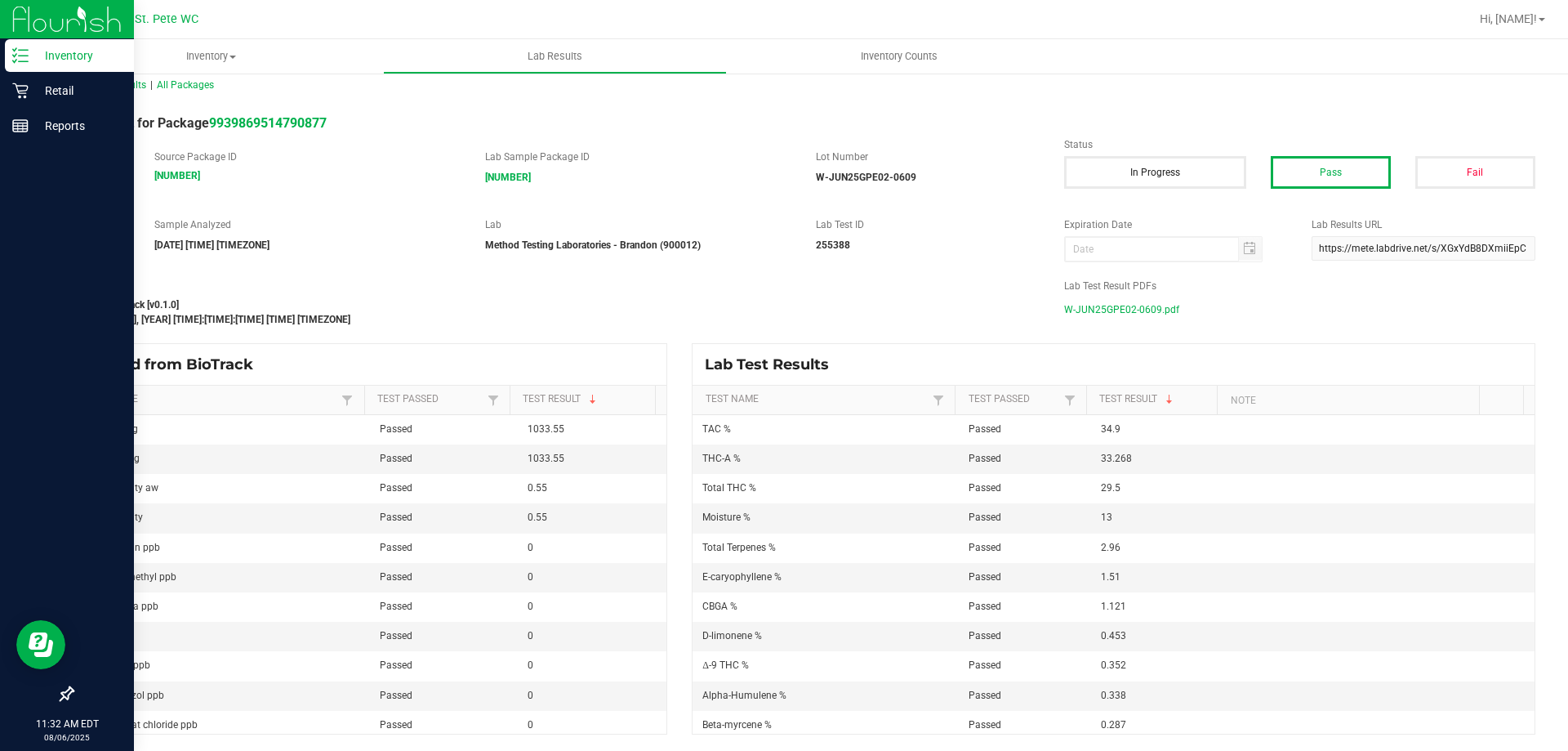 click 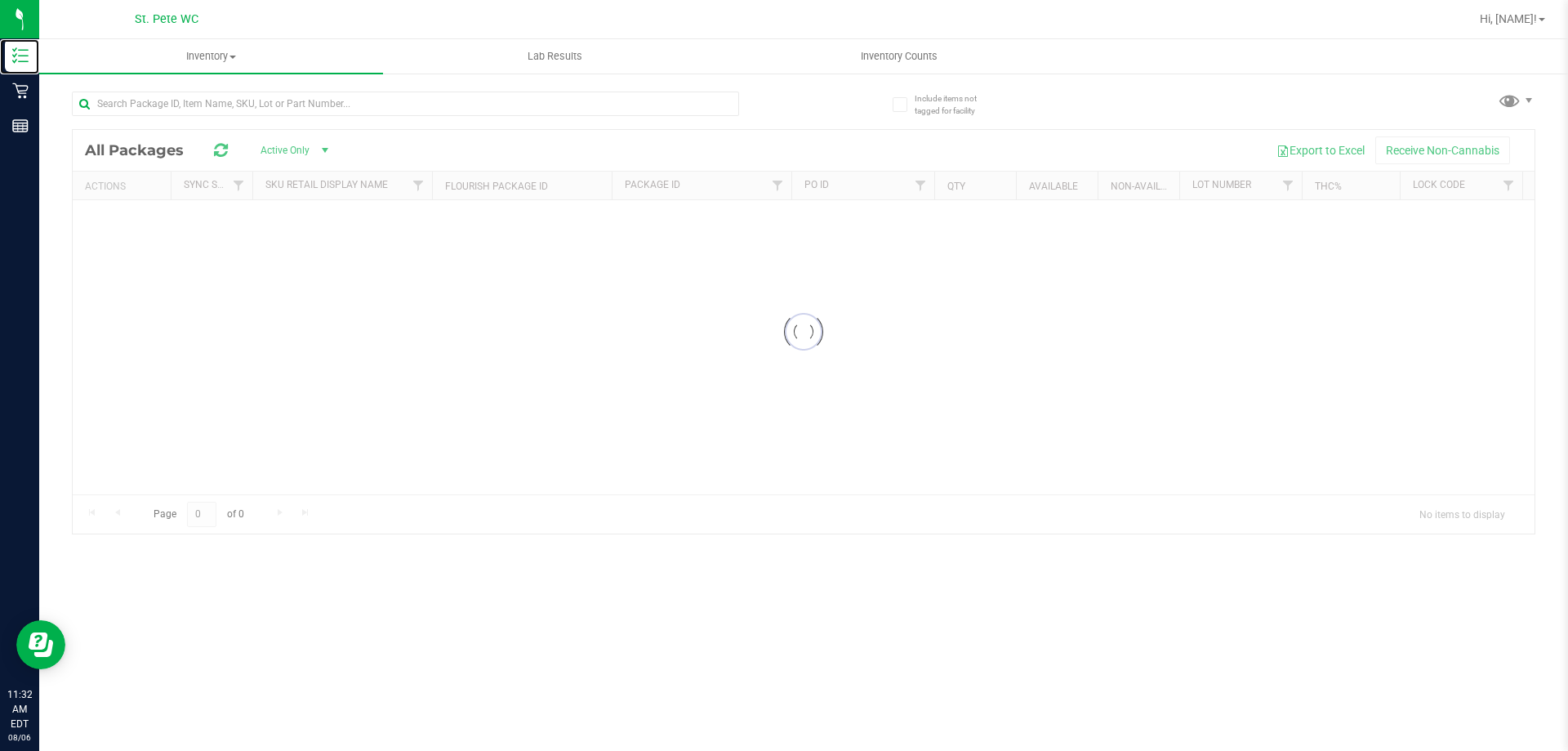 scroll, scrollTop: 0, scrollLeft: 0, axis: both 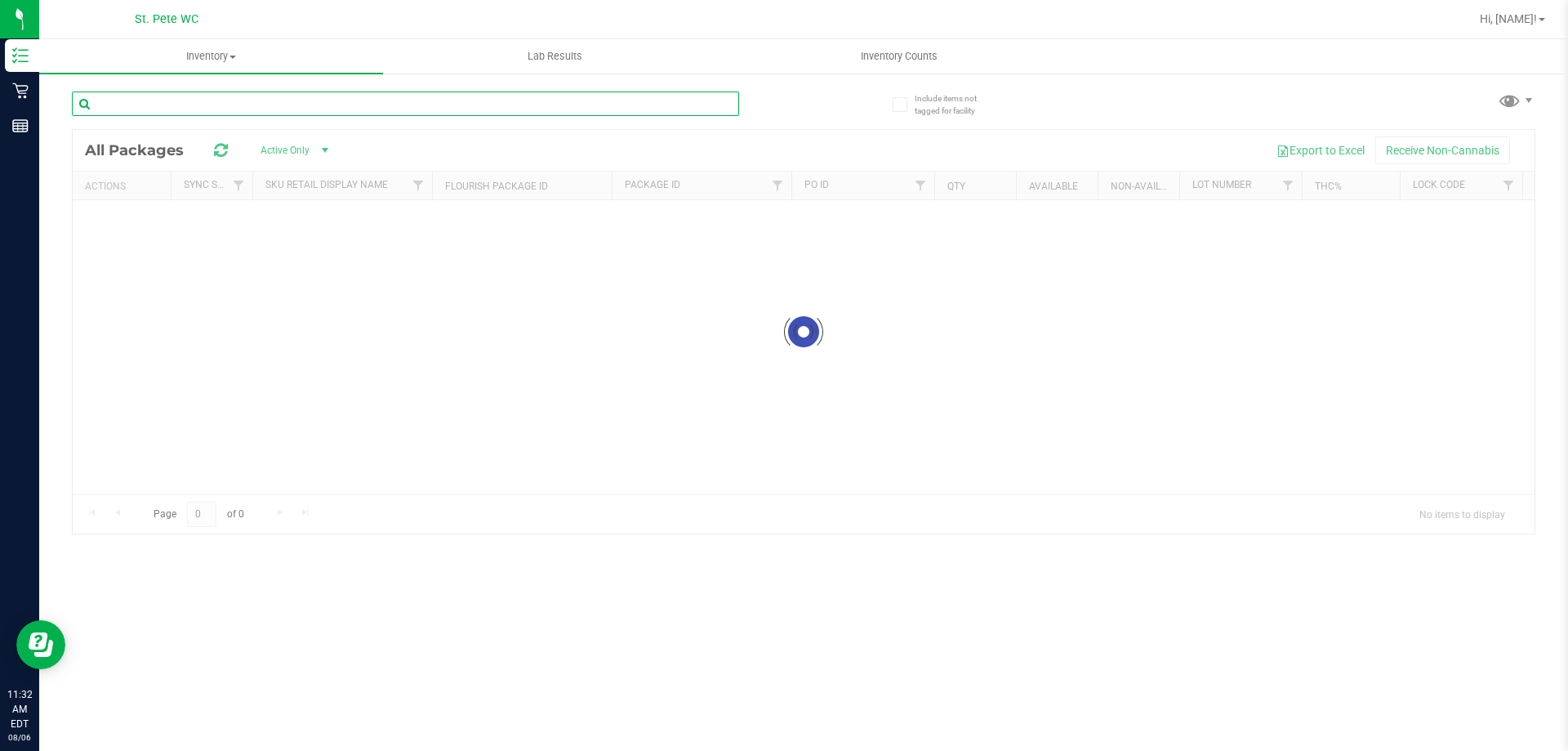 click at bounding box center [405, 104] 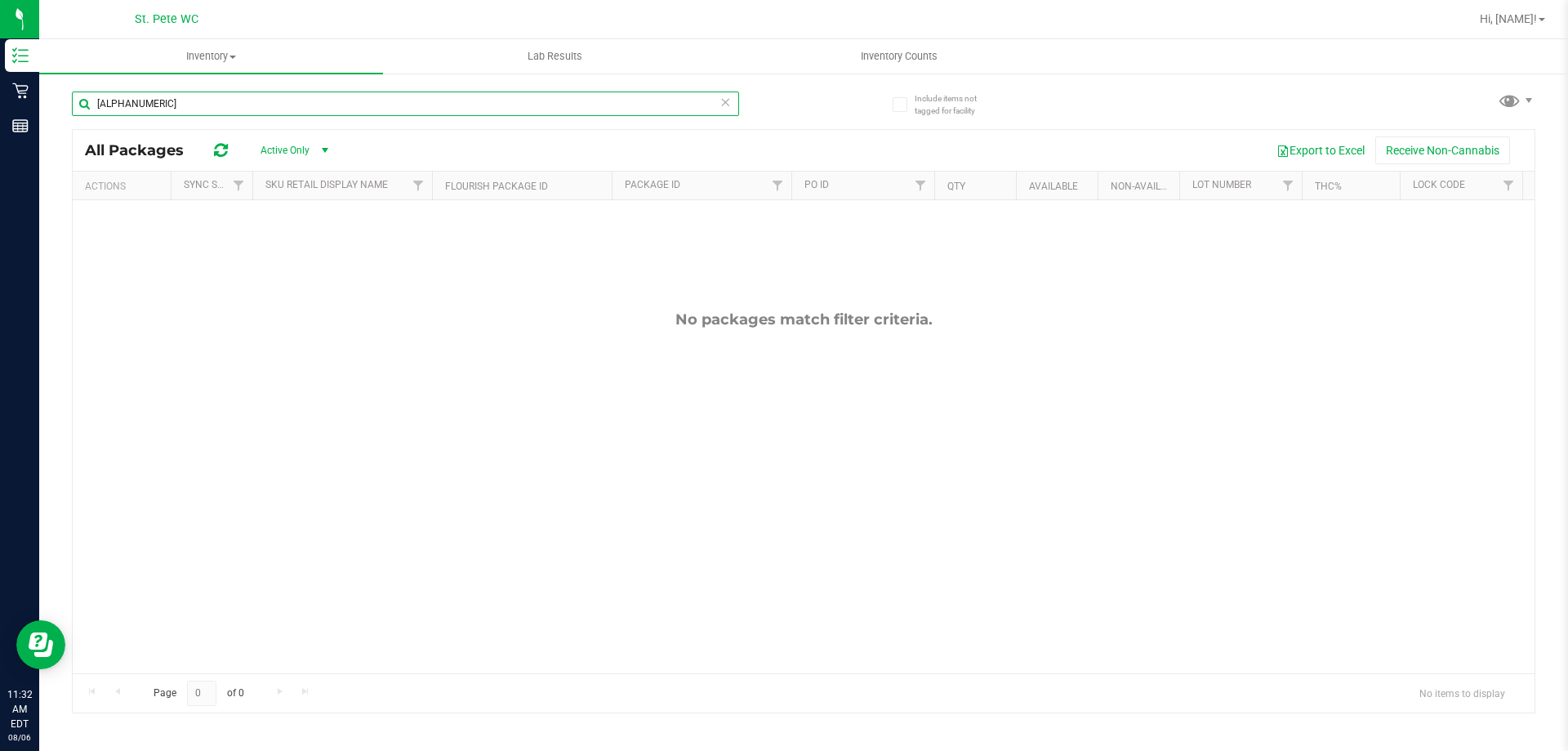 click on "[ALPHANUMERIC]" at bounding box center [405, 104] 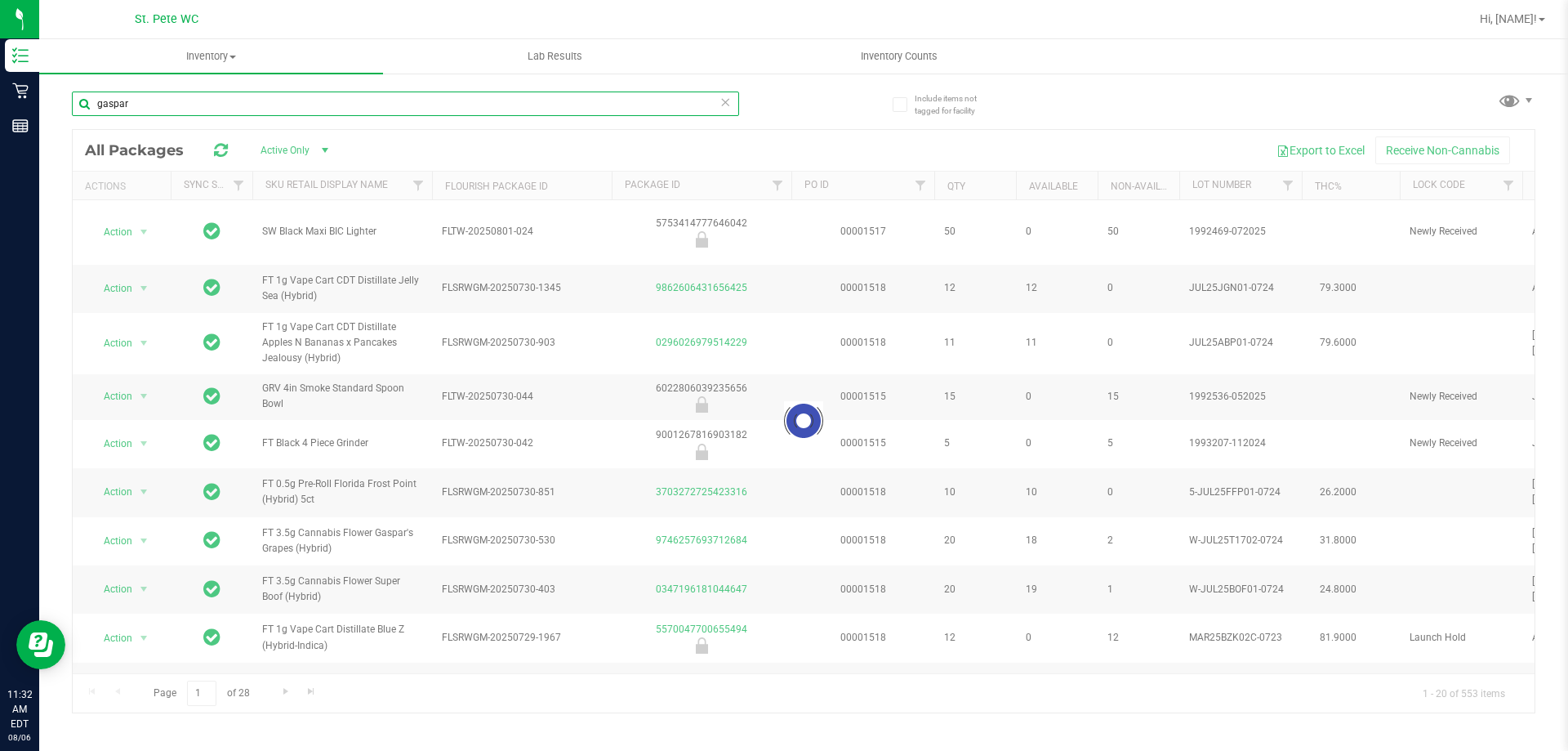 type on "gaspar" 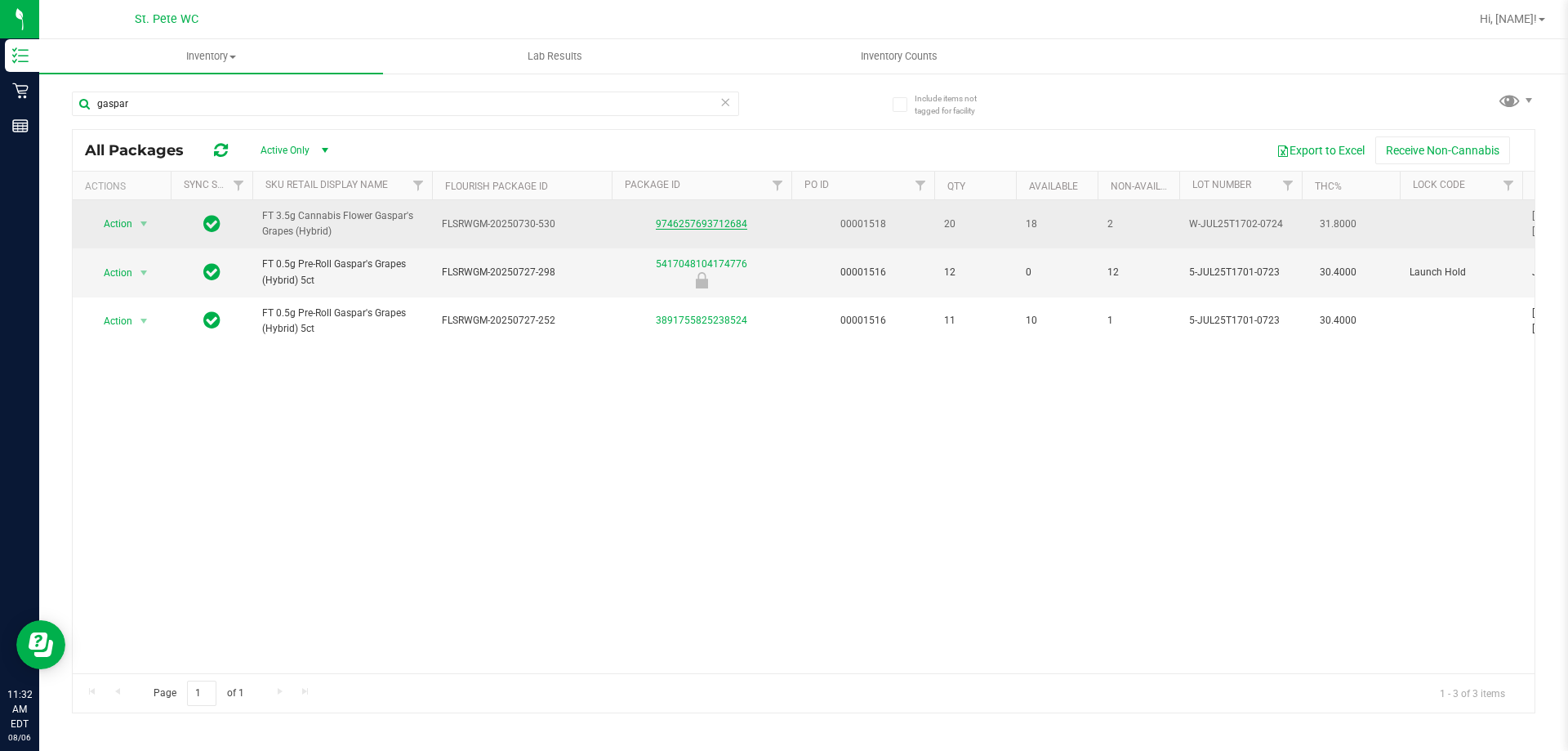 click on "9746257693712684" at bounding box center [702, 224] 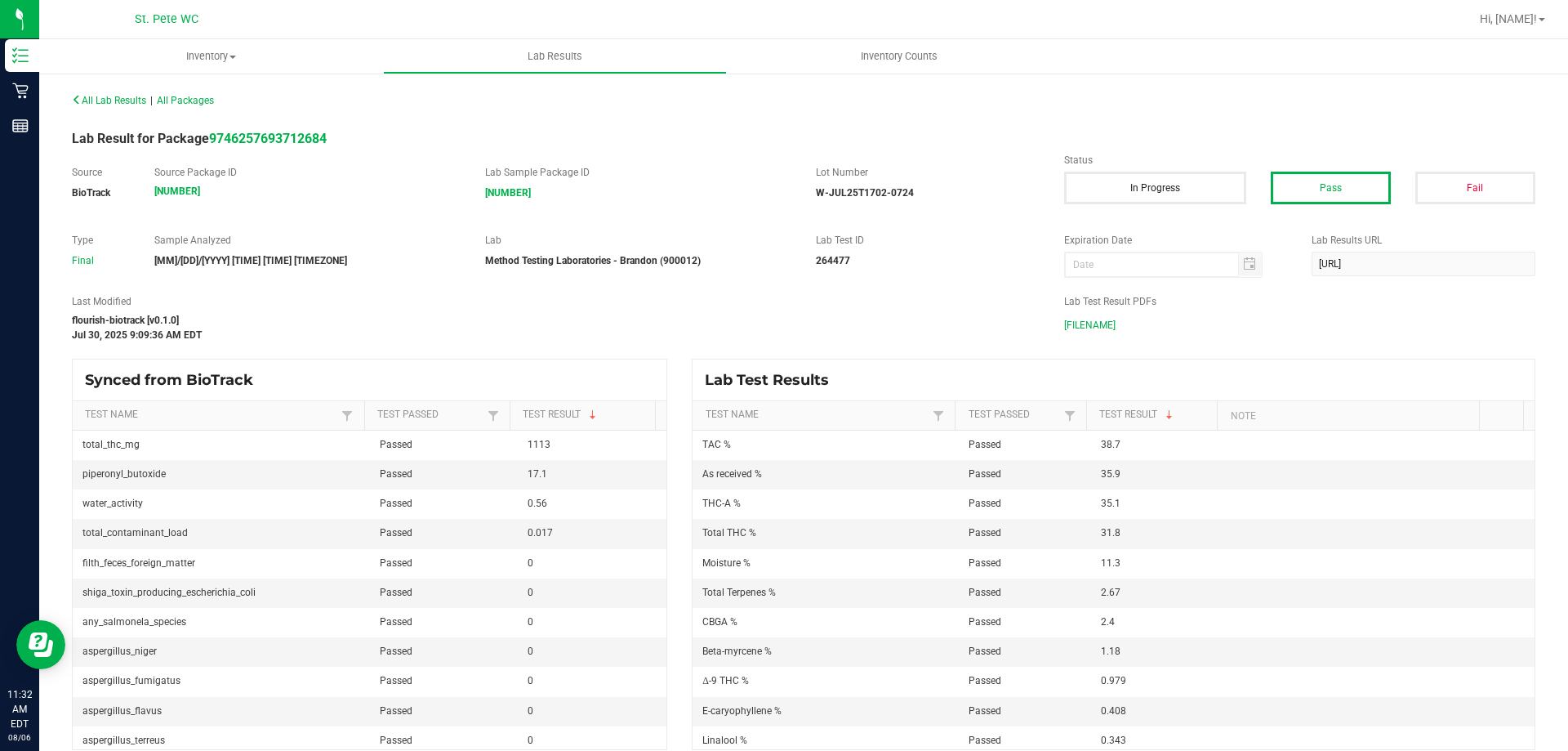 click on "[FILENAME]" at bounding box center [1089, 325] 